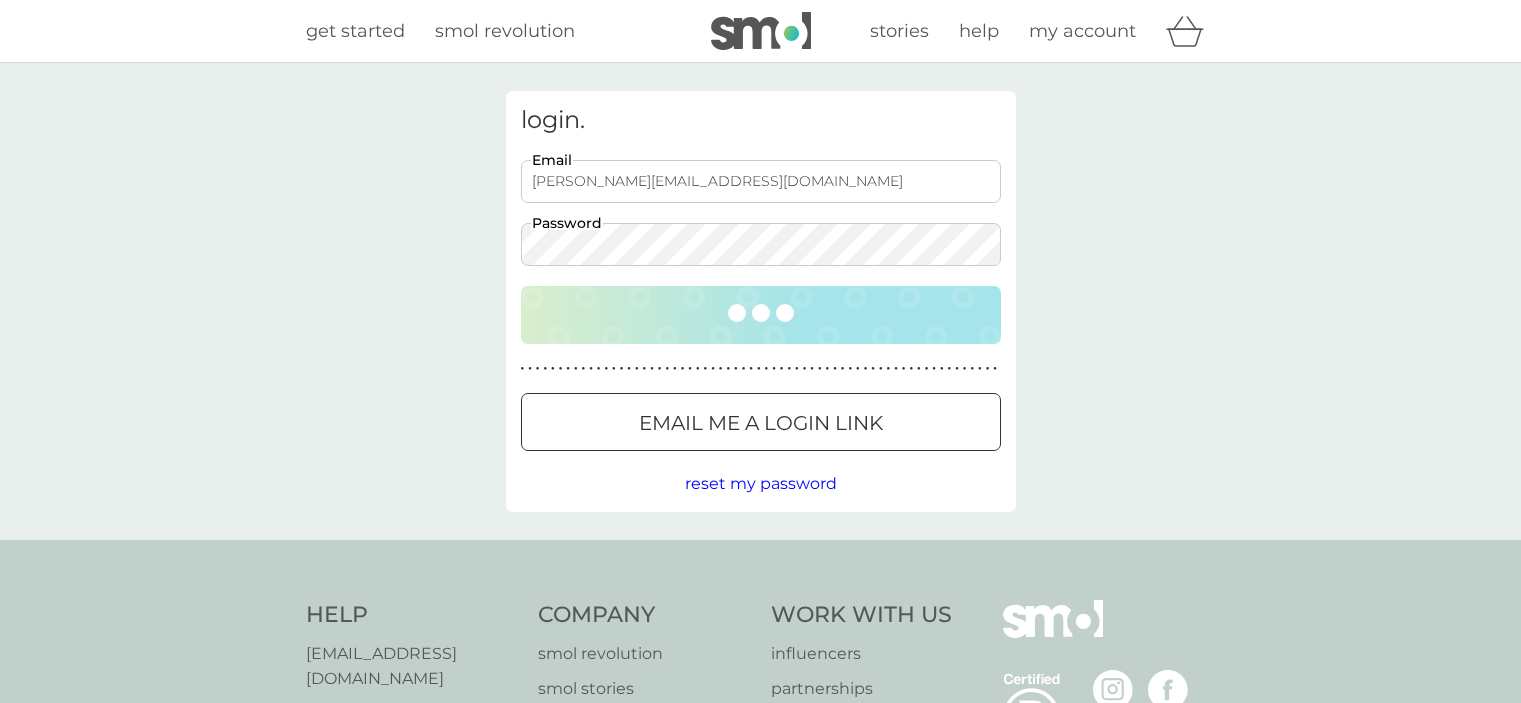 scroll, scrollTop: 0, scrollLeft: 0, axis: both 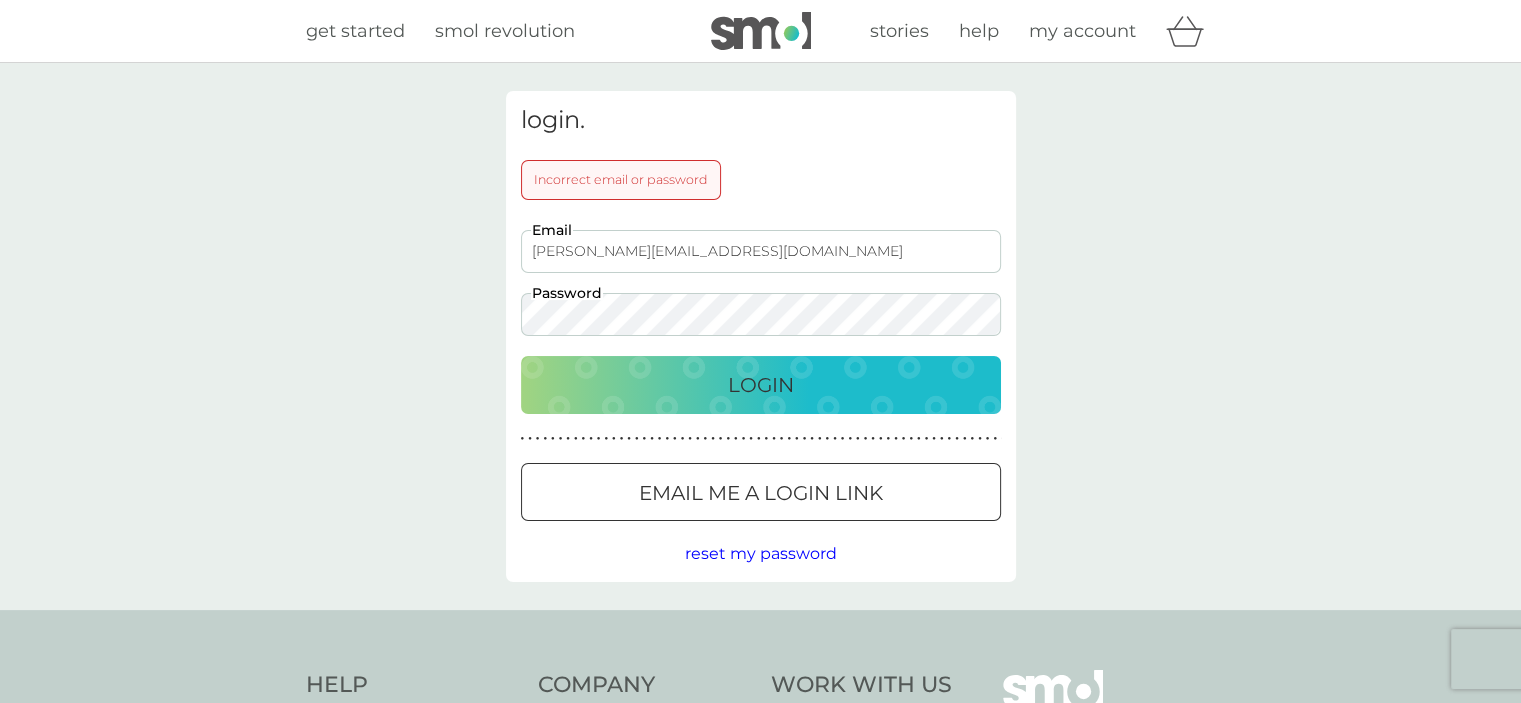 click on "Login" at bounding box center (761, 385) 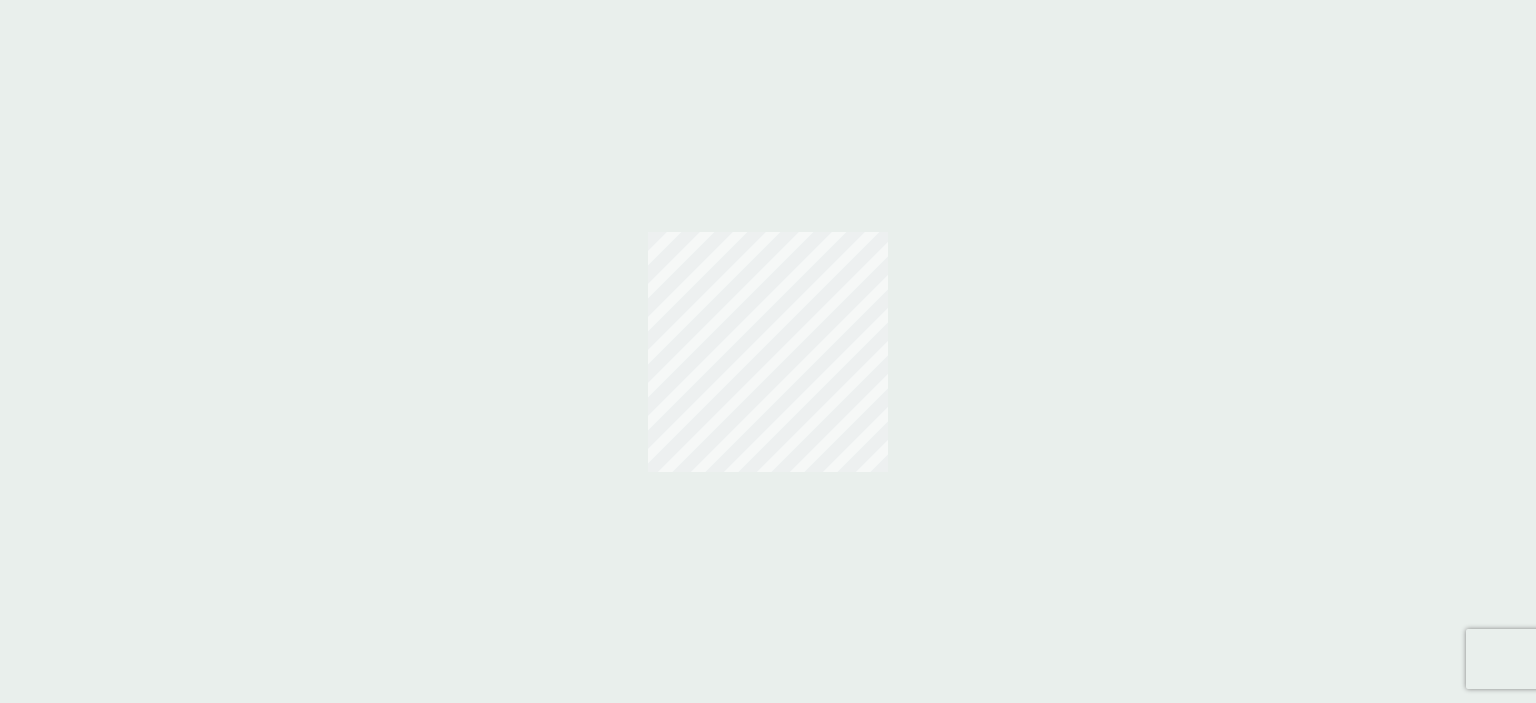scroll, scrollTop: 0, scrollLeft: 0, axis: both 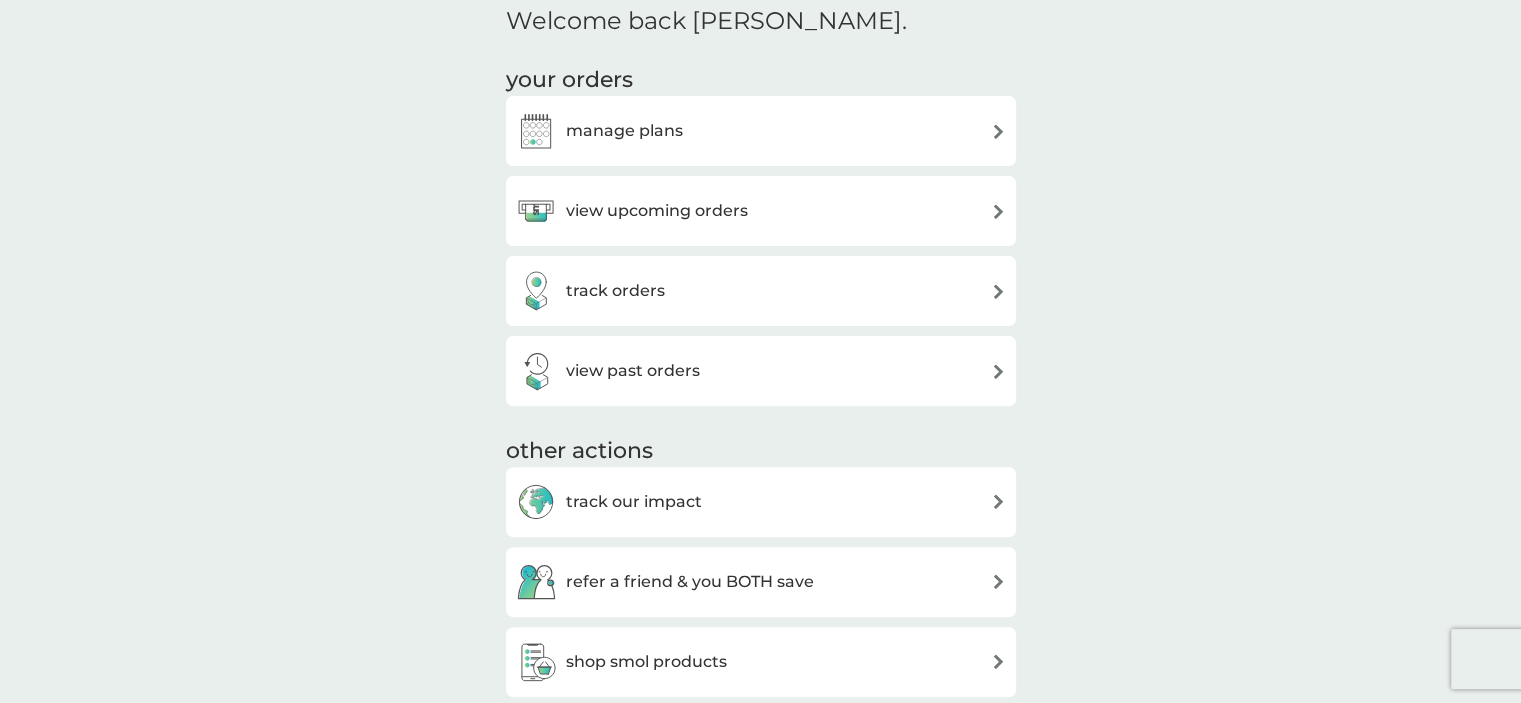 click on "view upcoming orders" at bounding box center [761, 211] 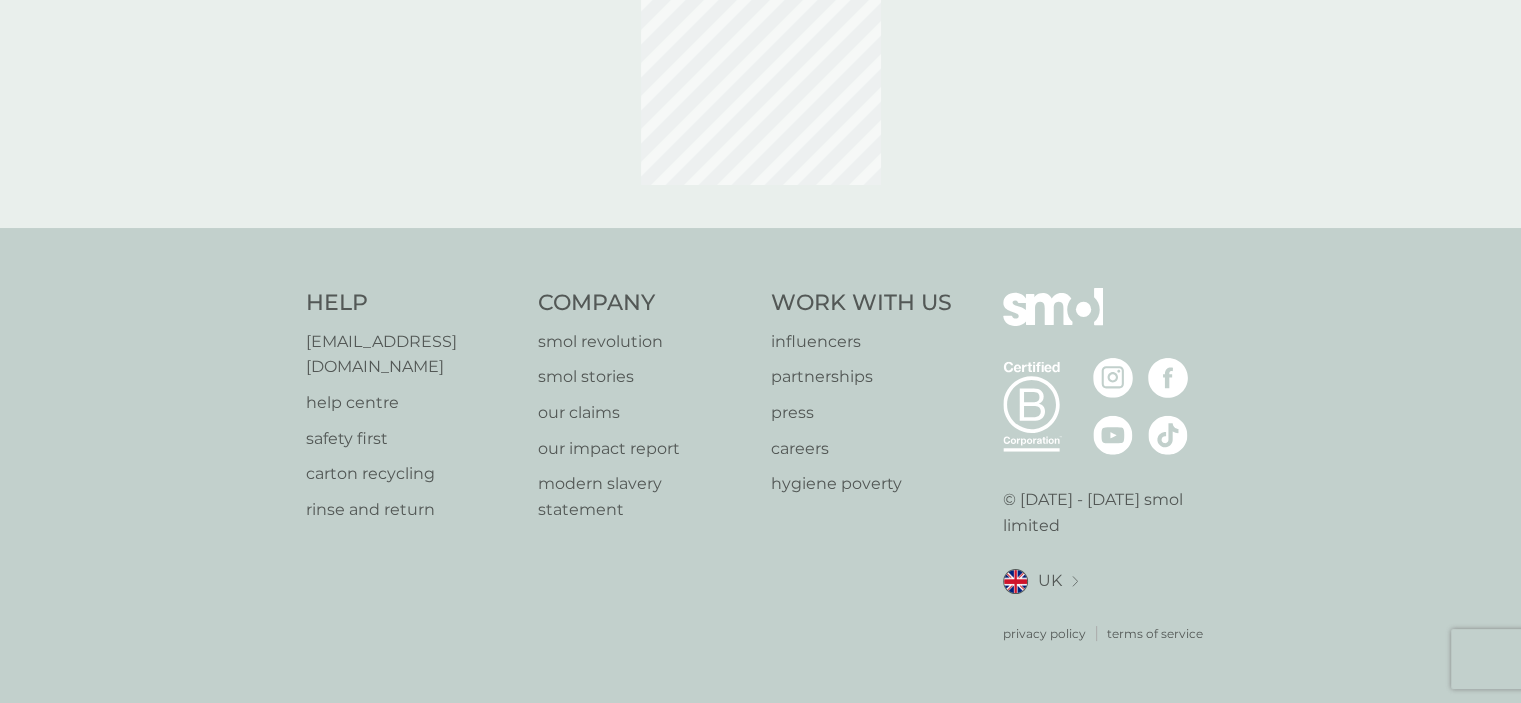 scroll, scrollTop: 0, scrollLeft: 0, axis: both 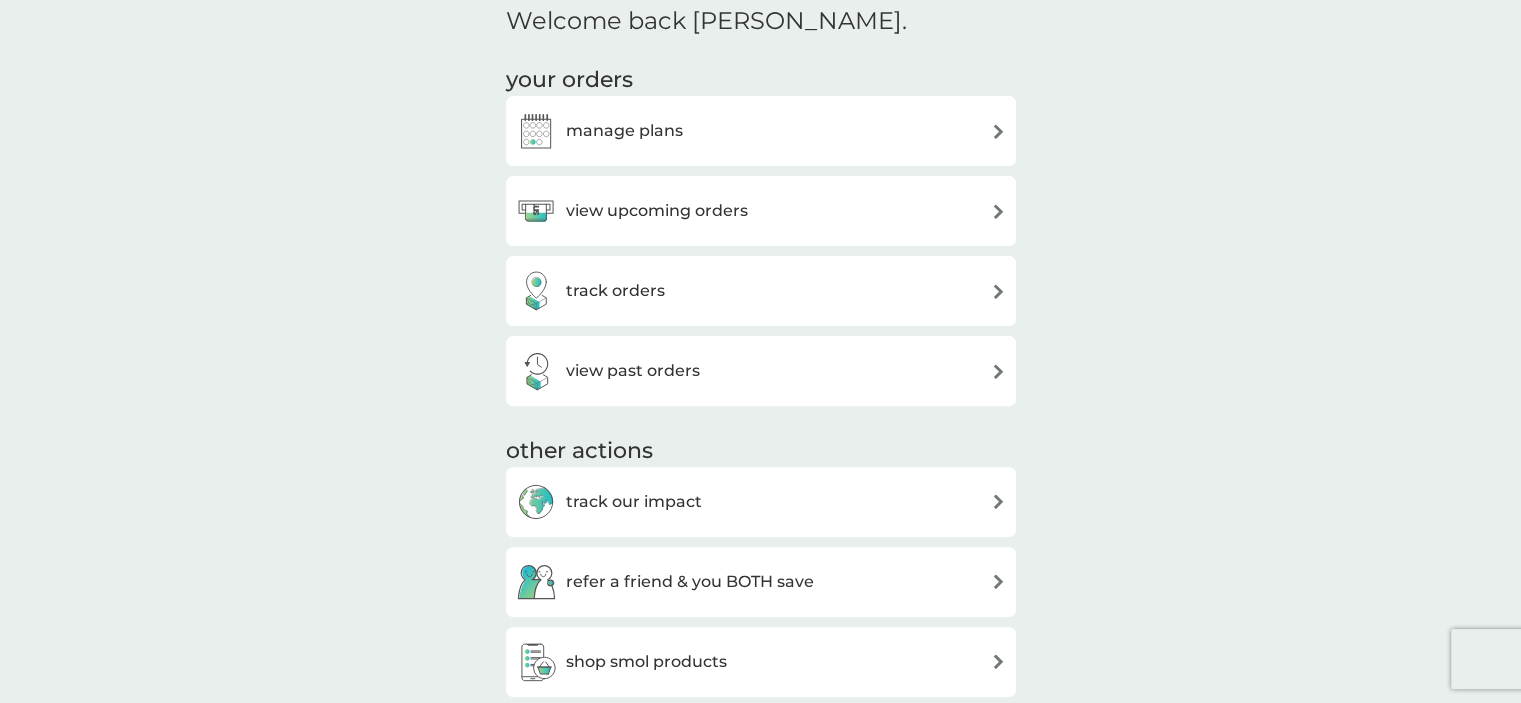 click on "manage plans" at bounding box center (761, 131) 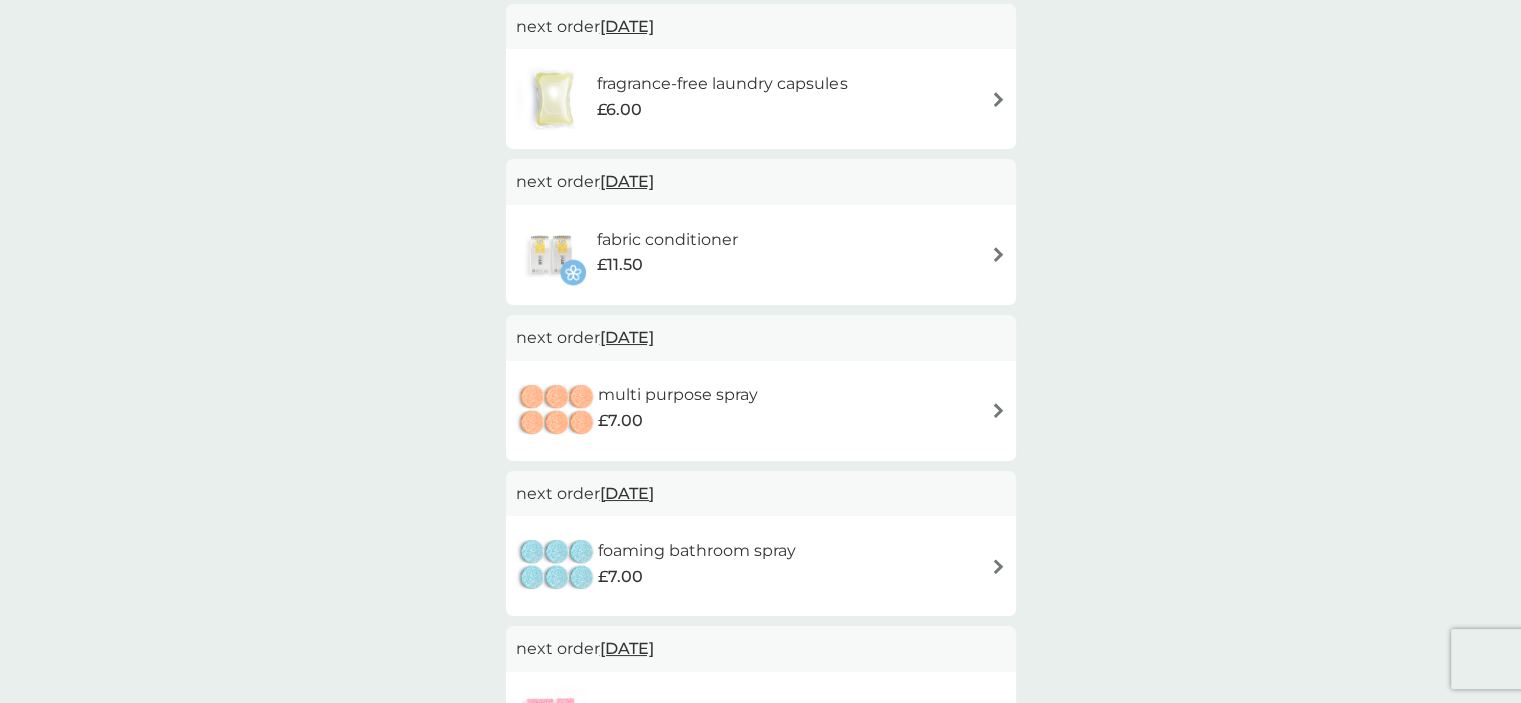scroll, scrollTop: 0, scrollLeft: 0, axis: both 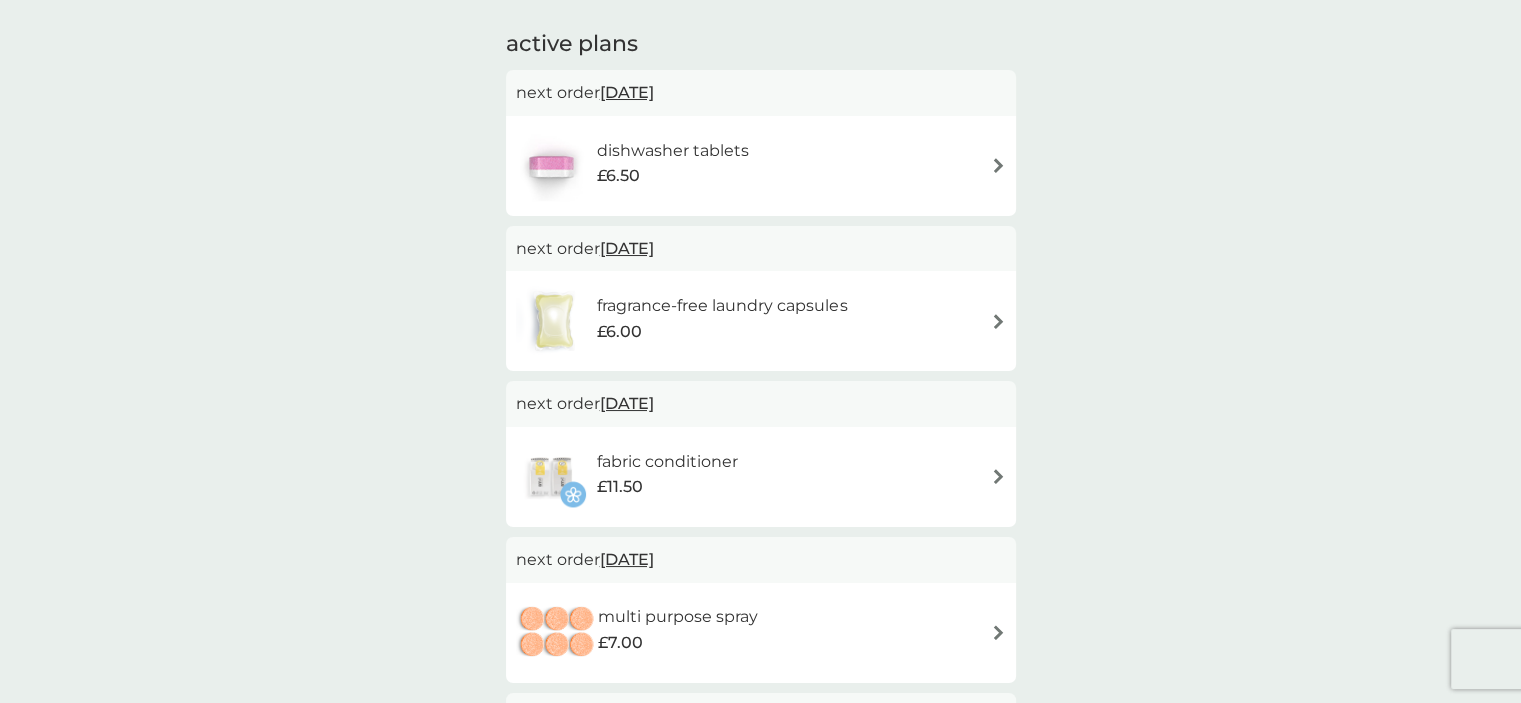 click on "combine your upcoming orders in one boxed delivery. find out more your smol plans active plans next order  18 Jul 2025 dishwasher tablets £6.50 next order  18 Jul 2025 fragrance-free laundry capsules £6.00 next order  11 Aug 2025 fabric conditioner £11.50 next order  11 Aug 2025 multi purpose spray £7.00 next order  11 Aug 2025 foaming bathroom spray £7.00 next order  18 Aug 2025 sponges £6.25" at bounding box center (760, 379) 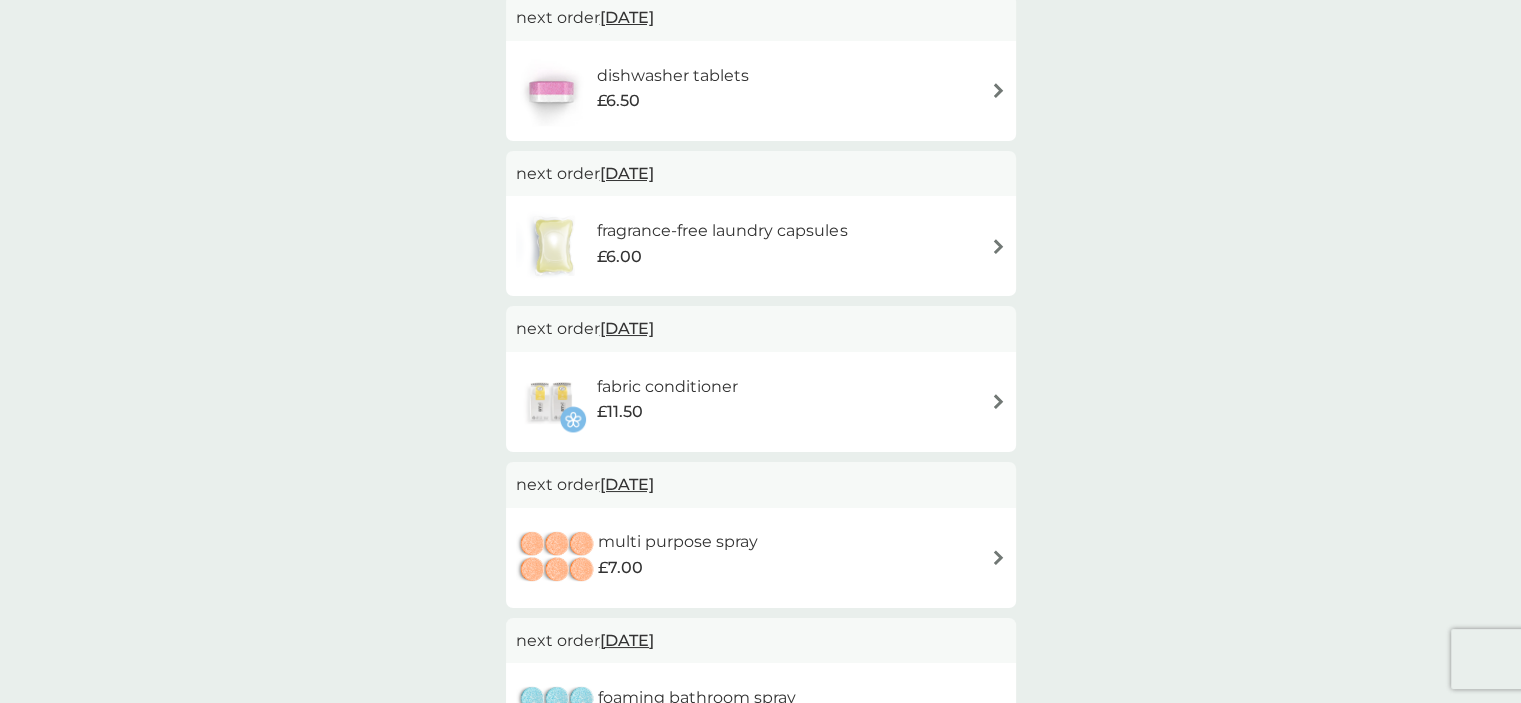 scroll, scrollTop: 418, scrollLeft: 0, axis: vertical 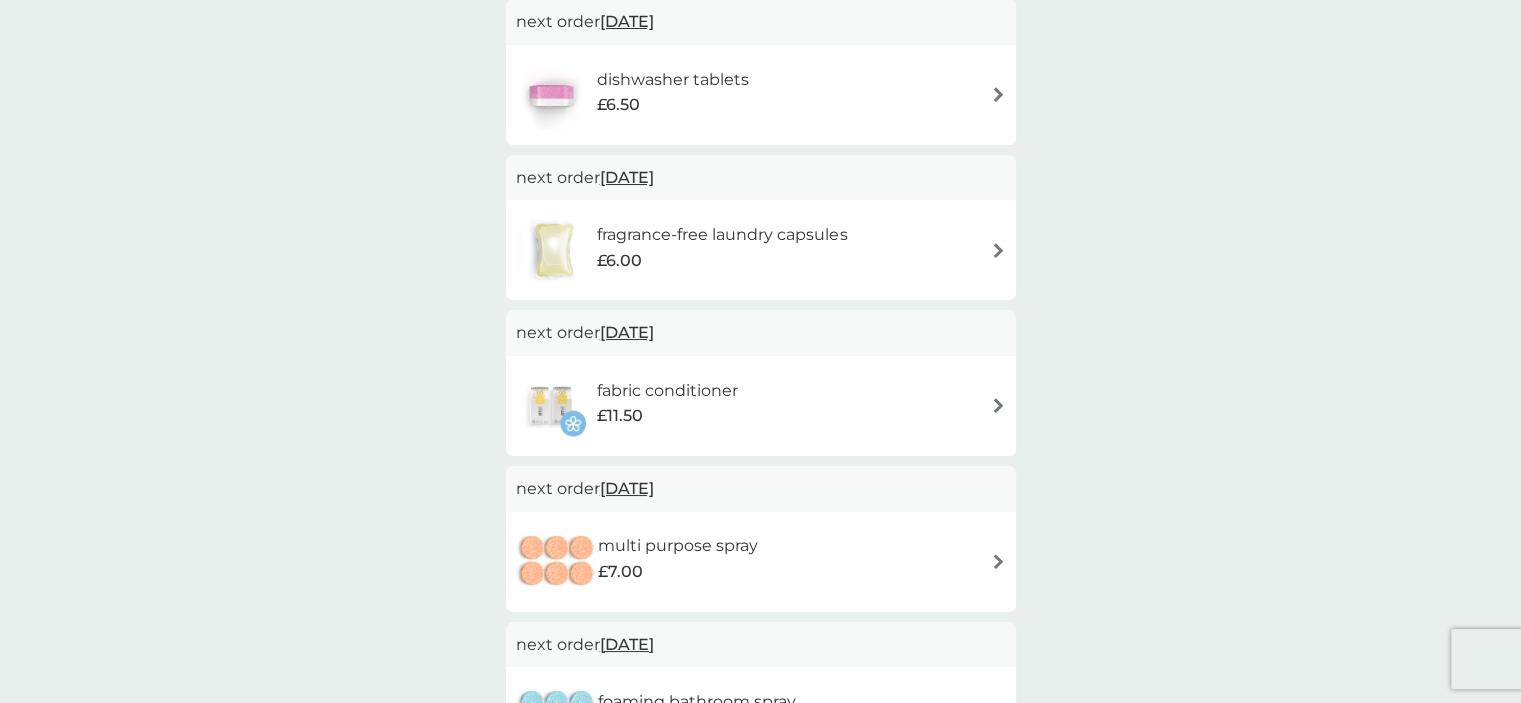click on "dishwasher tablets £6.50" at bounding box center [761, 95] 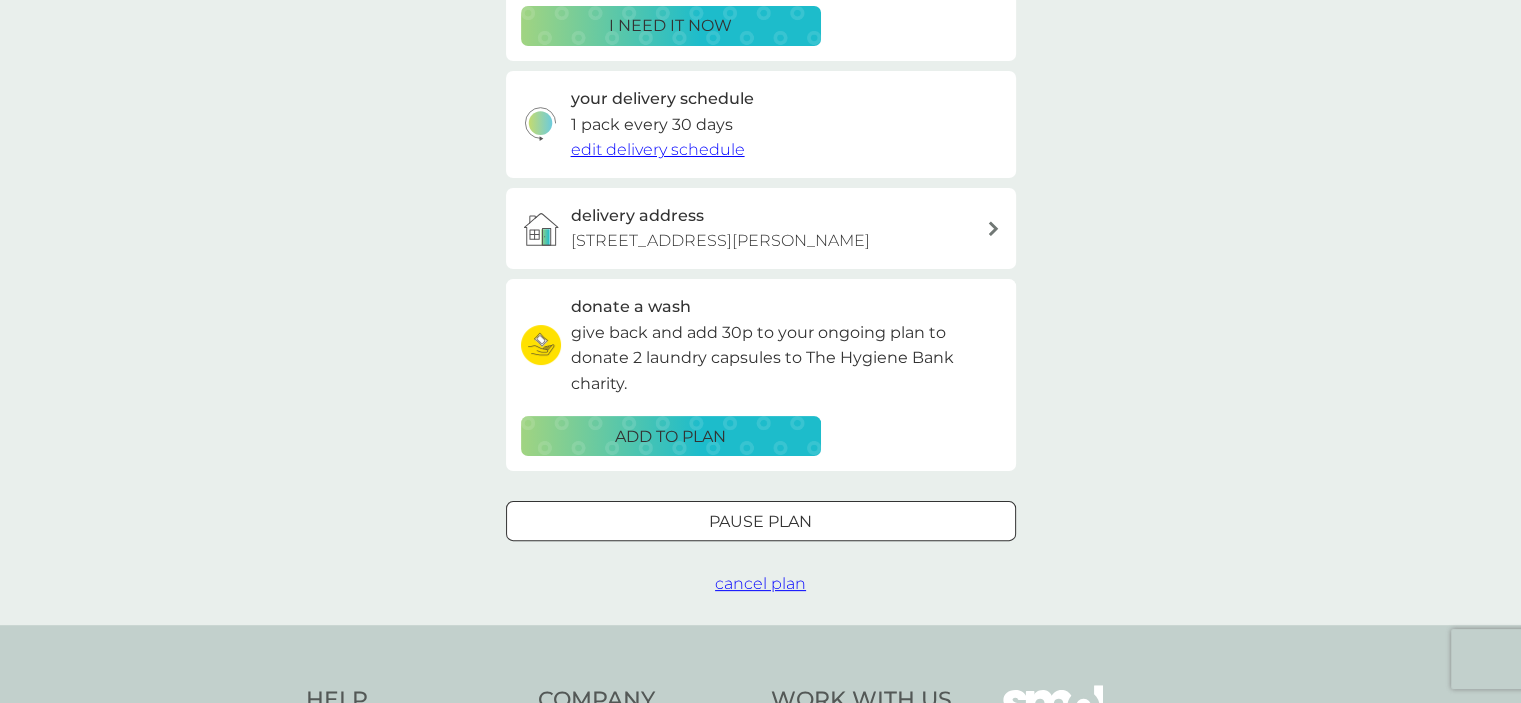 scroll, scrollTop: 0, scrollLeft: 0, axis: both 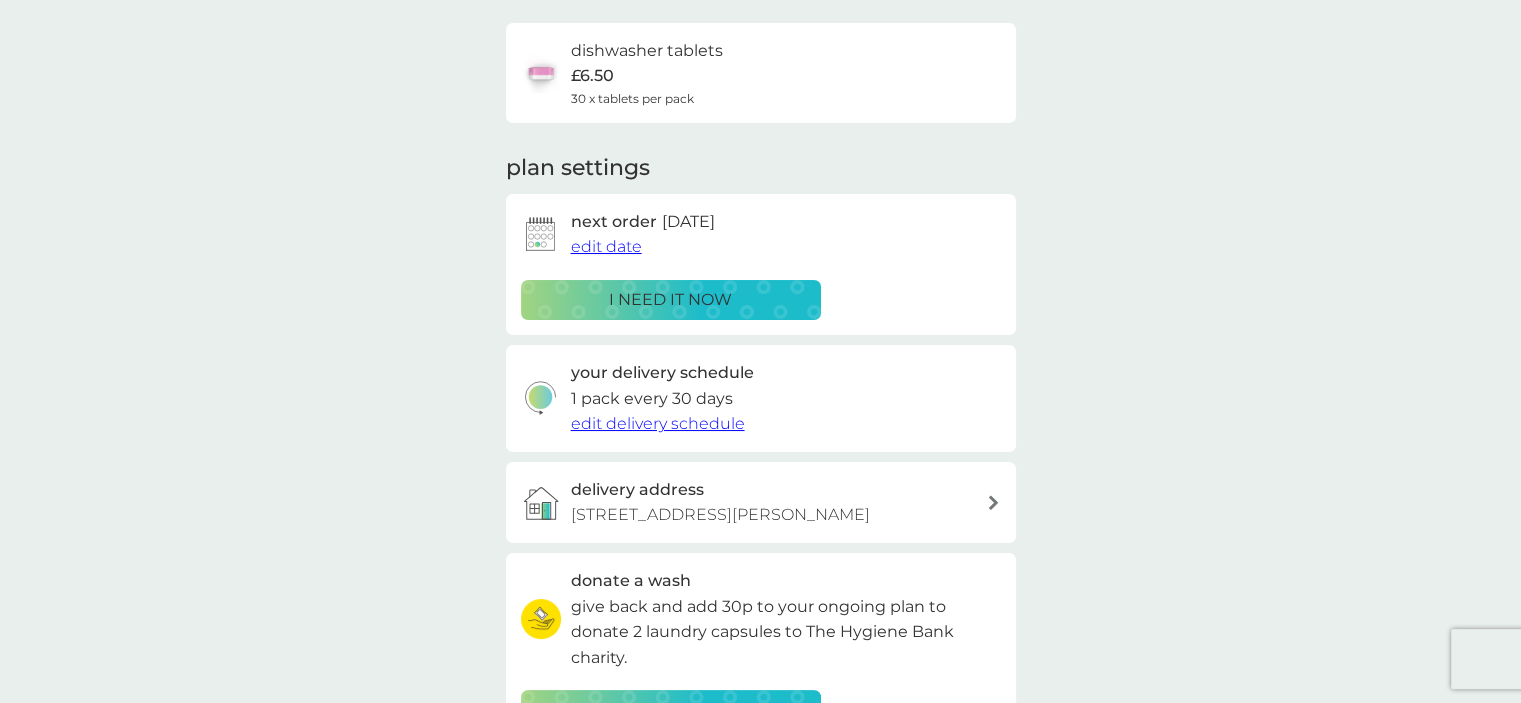 click on "edit date" at bounding box center (606, 246) 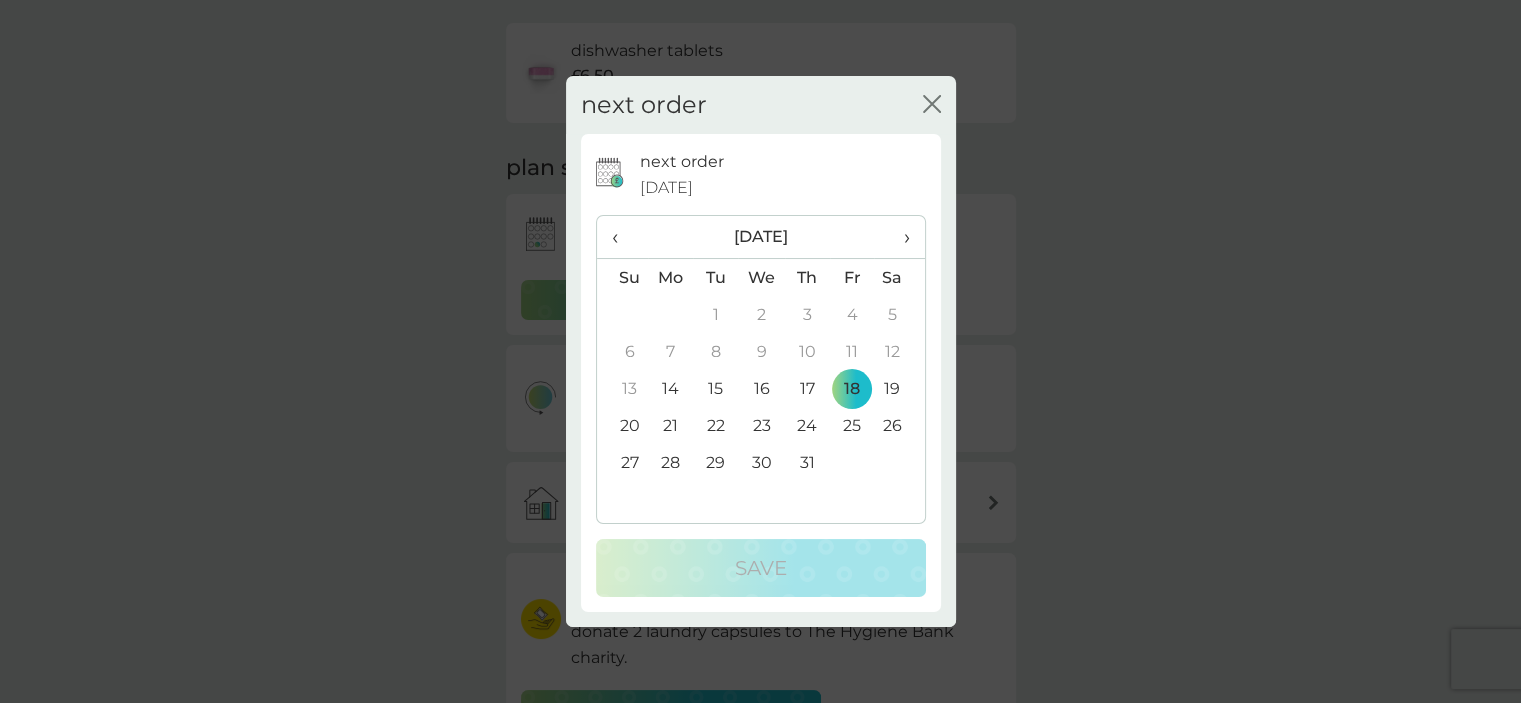 click on "close" 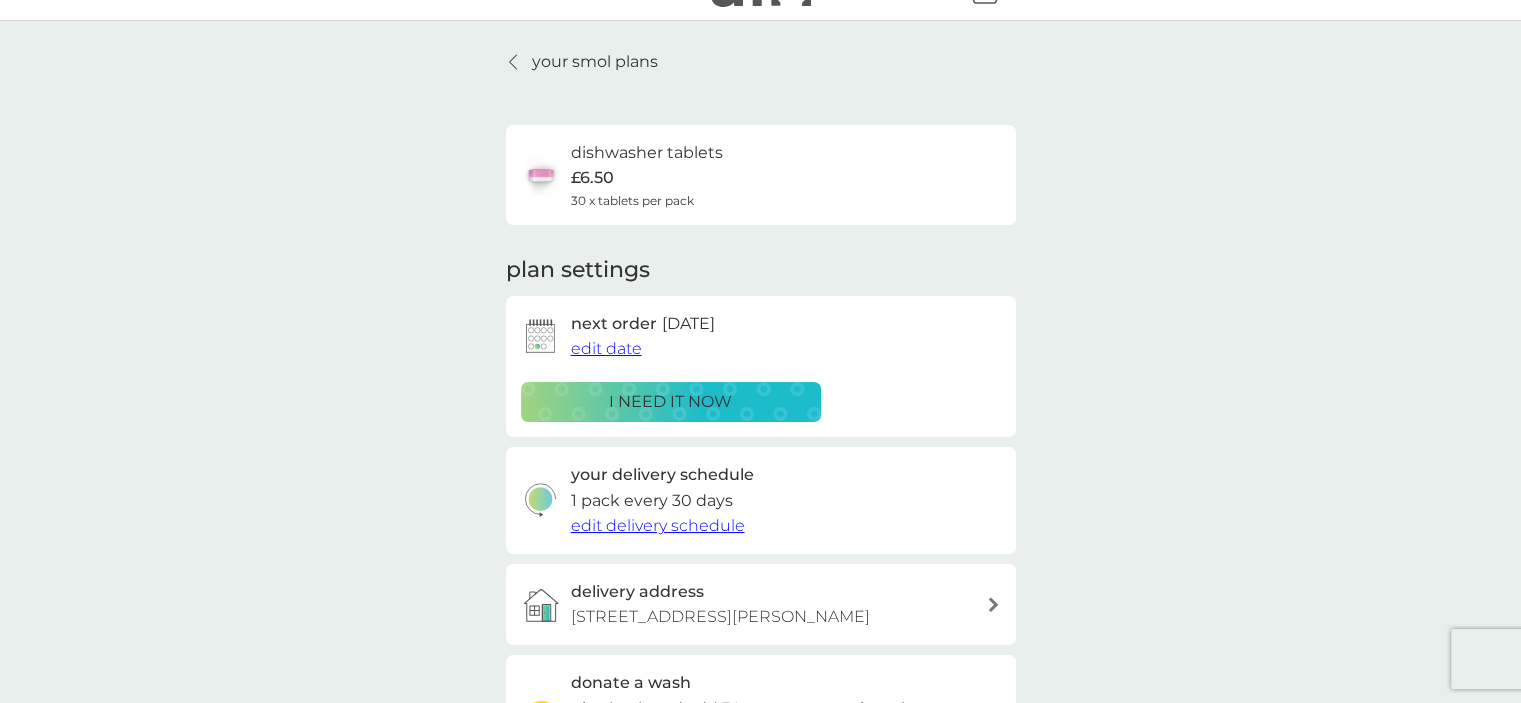 scroll, scrollTop: 0, scrollLeft: 0, axis: both 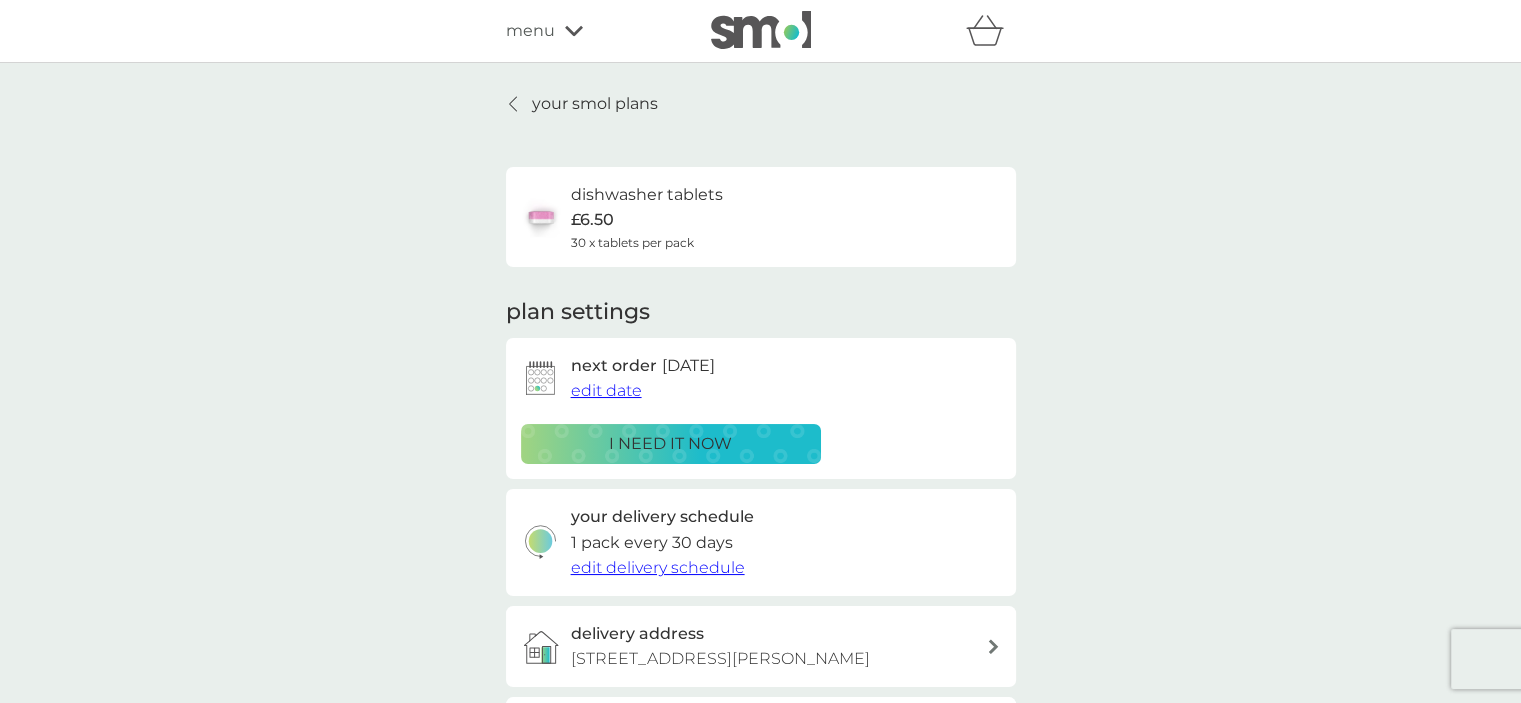 click on "your smol plans" at bounding box center (595, 104) 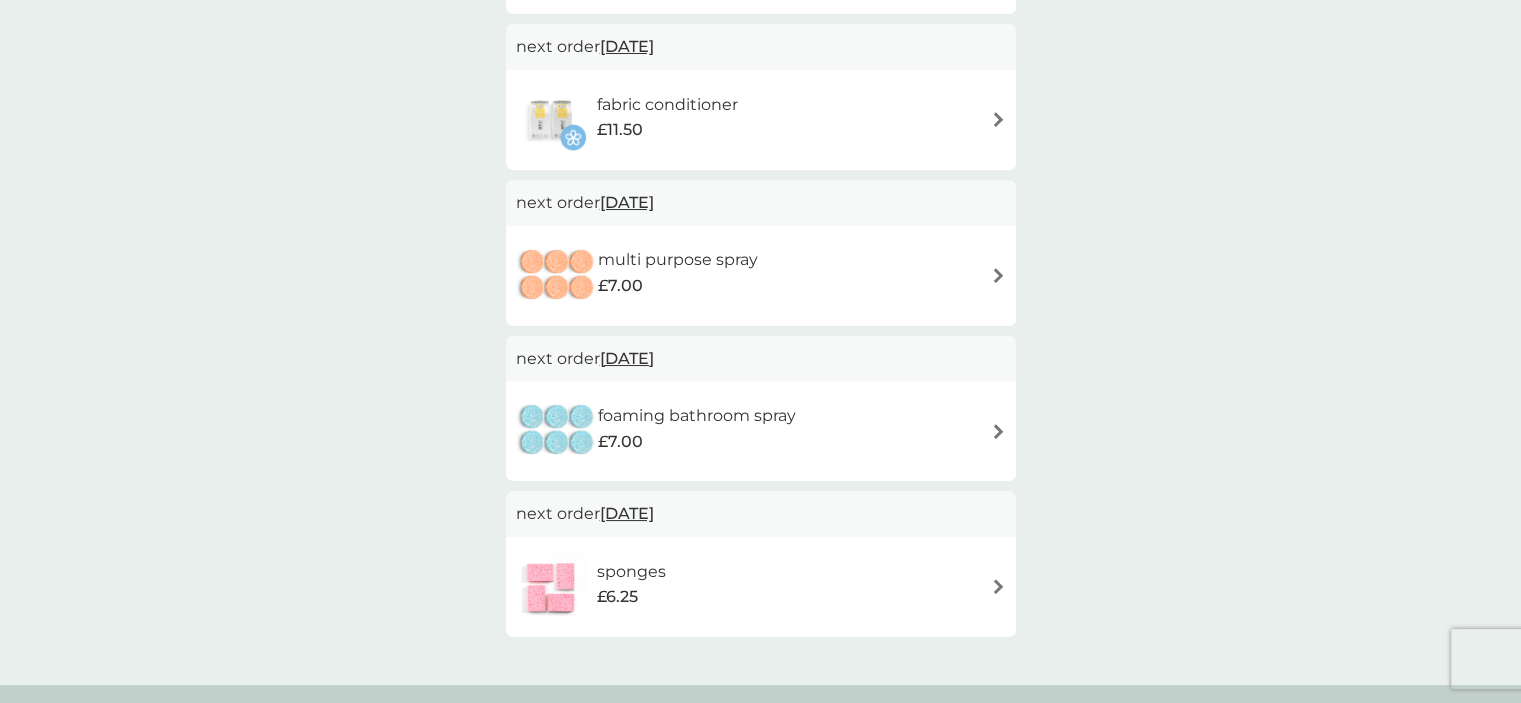 scroll, scrollTop: 707, scrollLeft: 0, axis: vertical 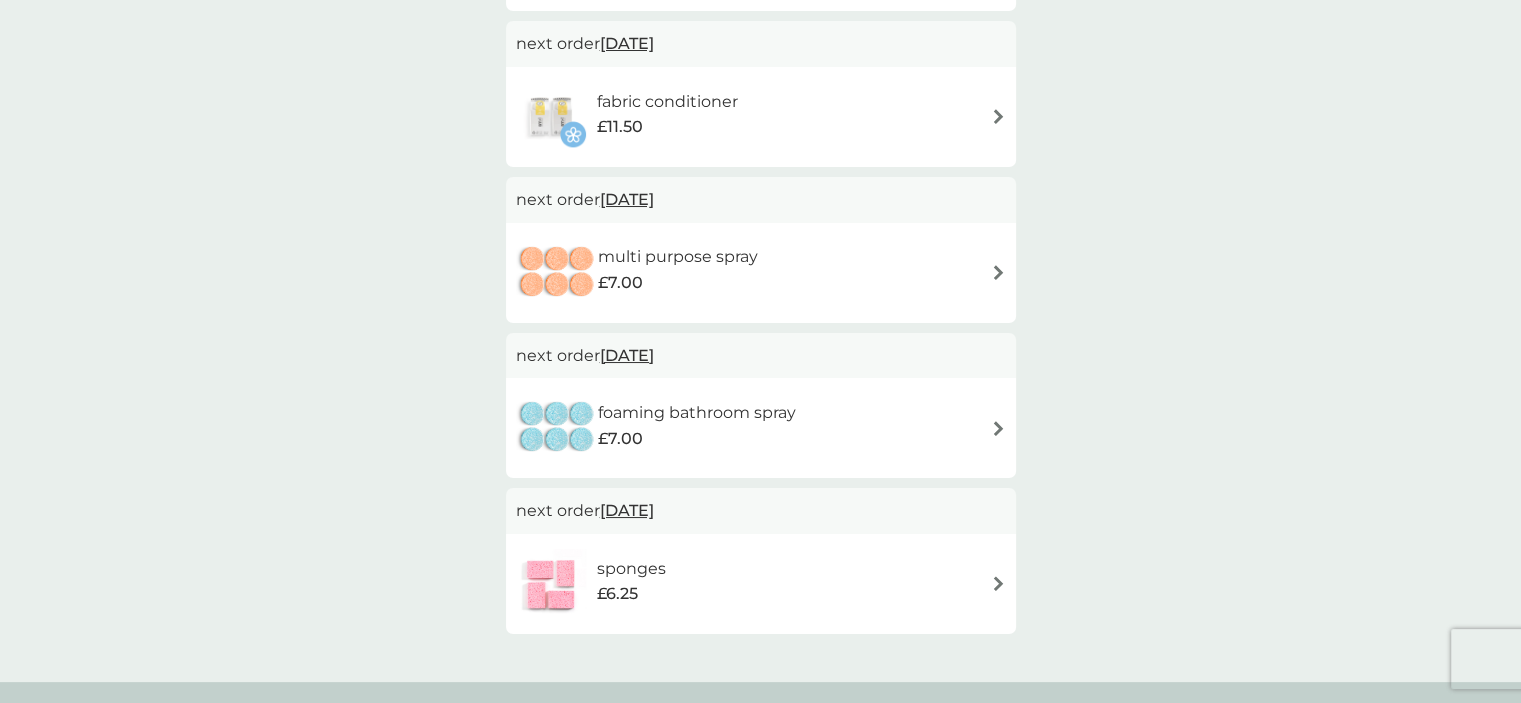click on "11 Aug 2025" at bounding box center (627, 355) 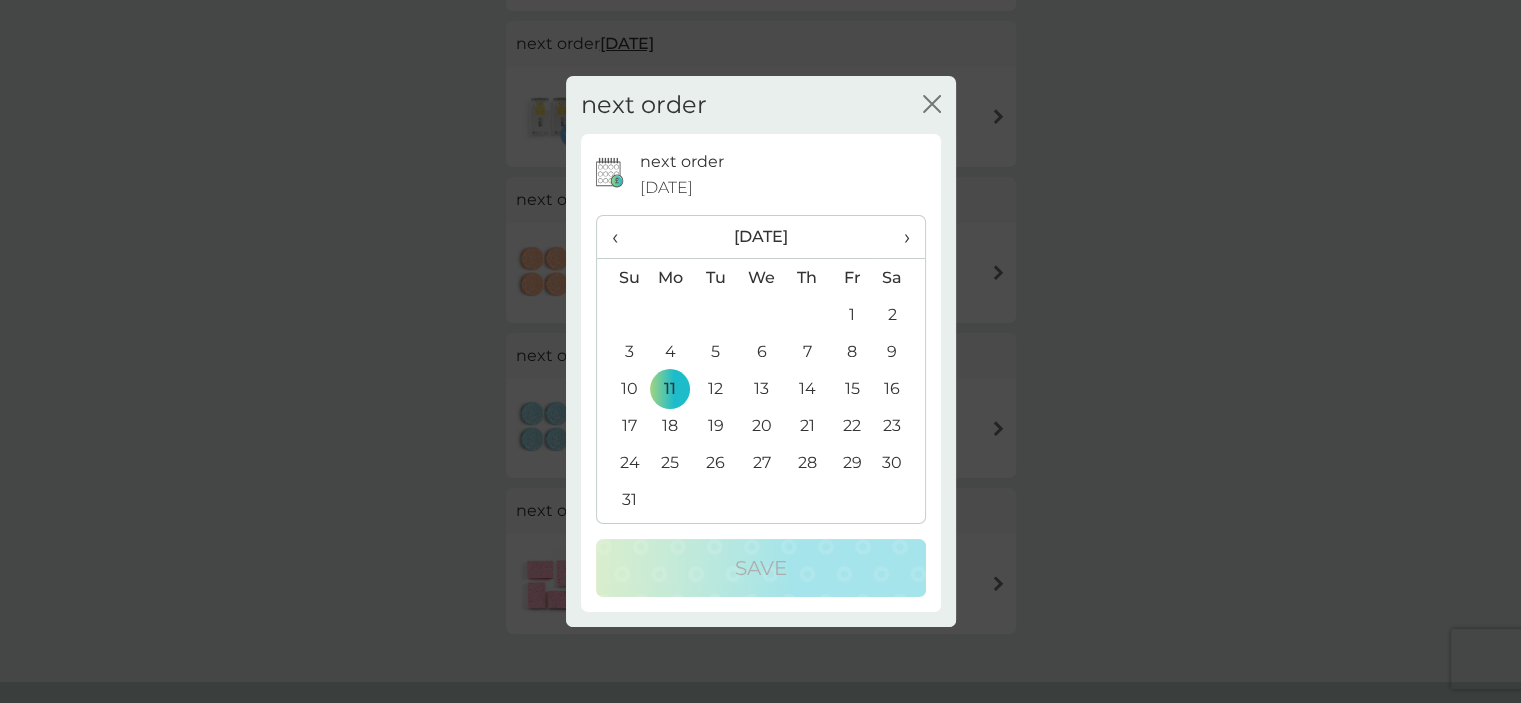 click on "18" at bounding box center (671, 425) 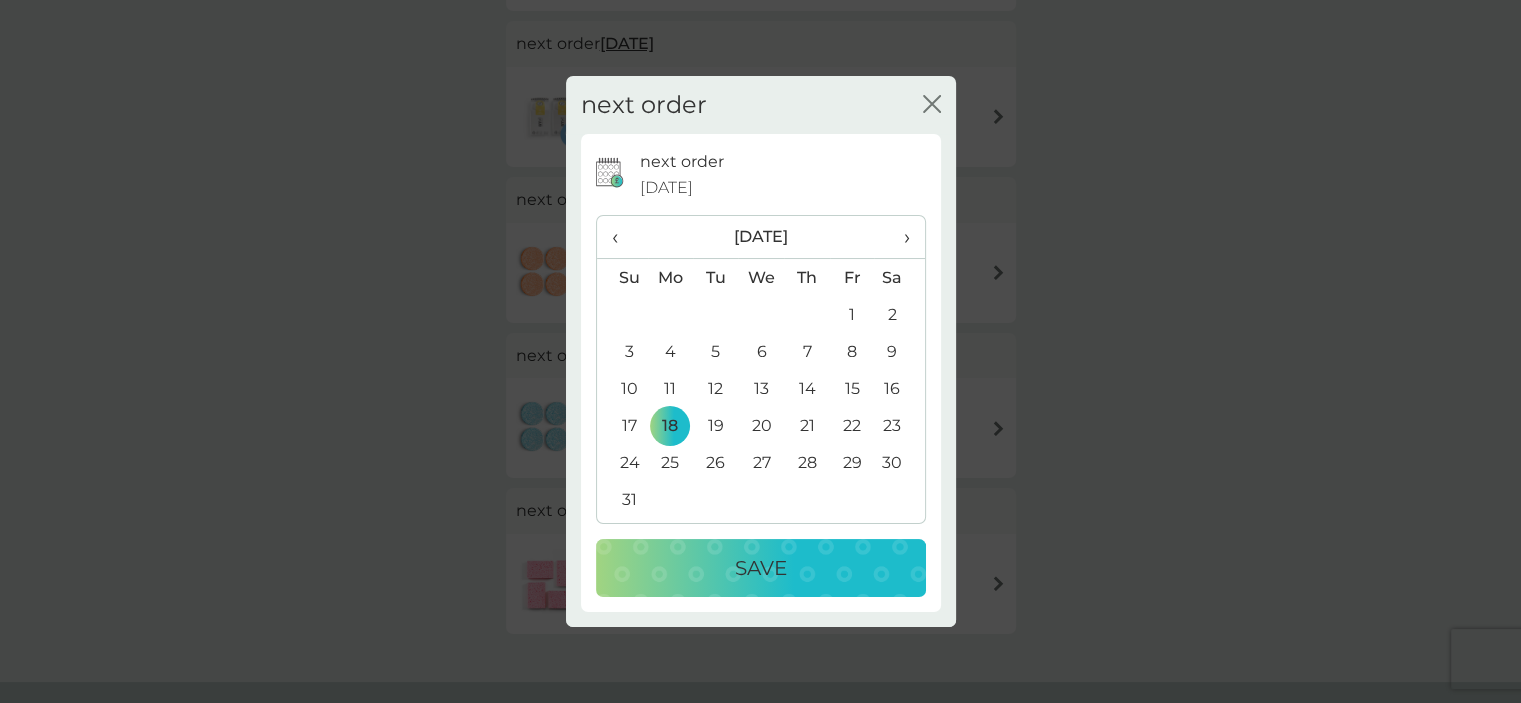 click on "Save" at bounding box center (761, 568) 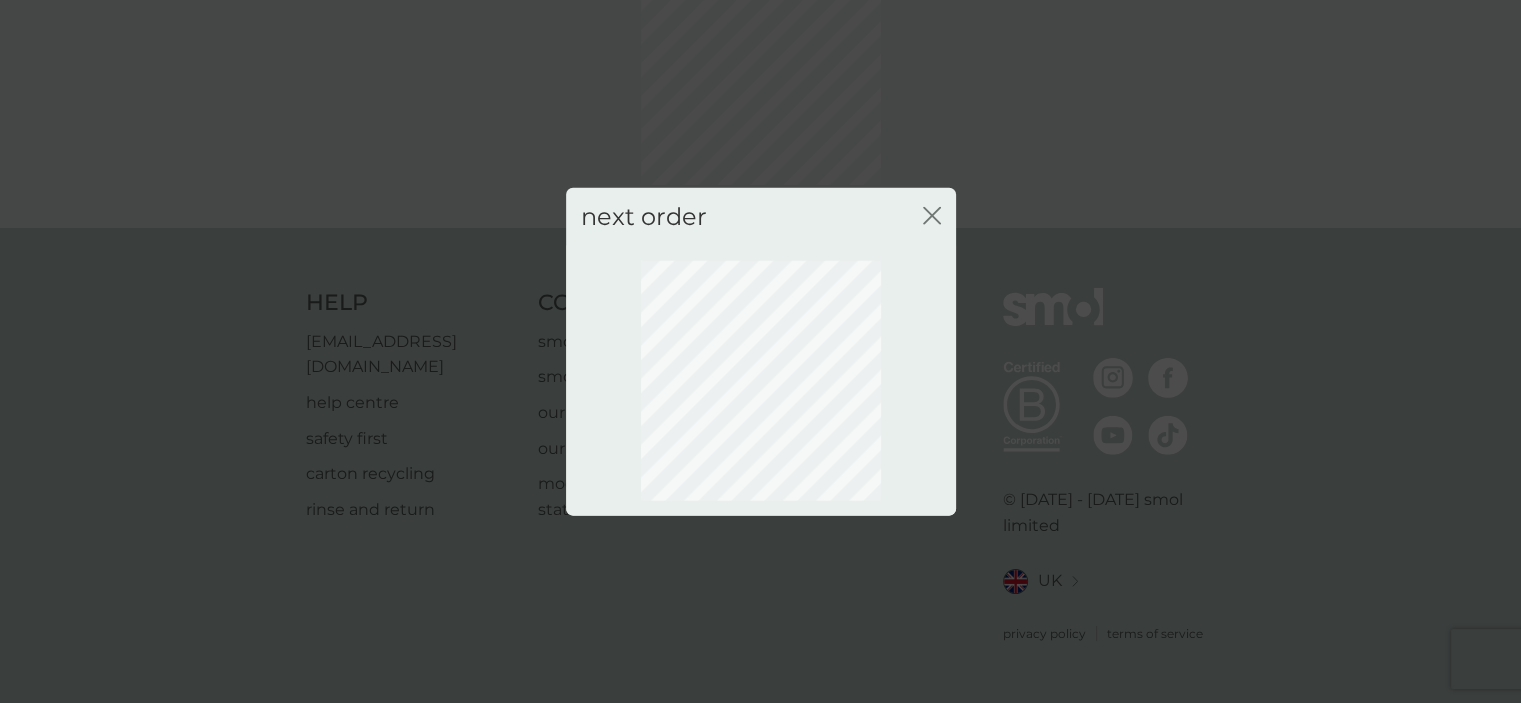 scroll, scrollTop: 135, scrollLeft: 0, axis: vertical 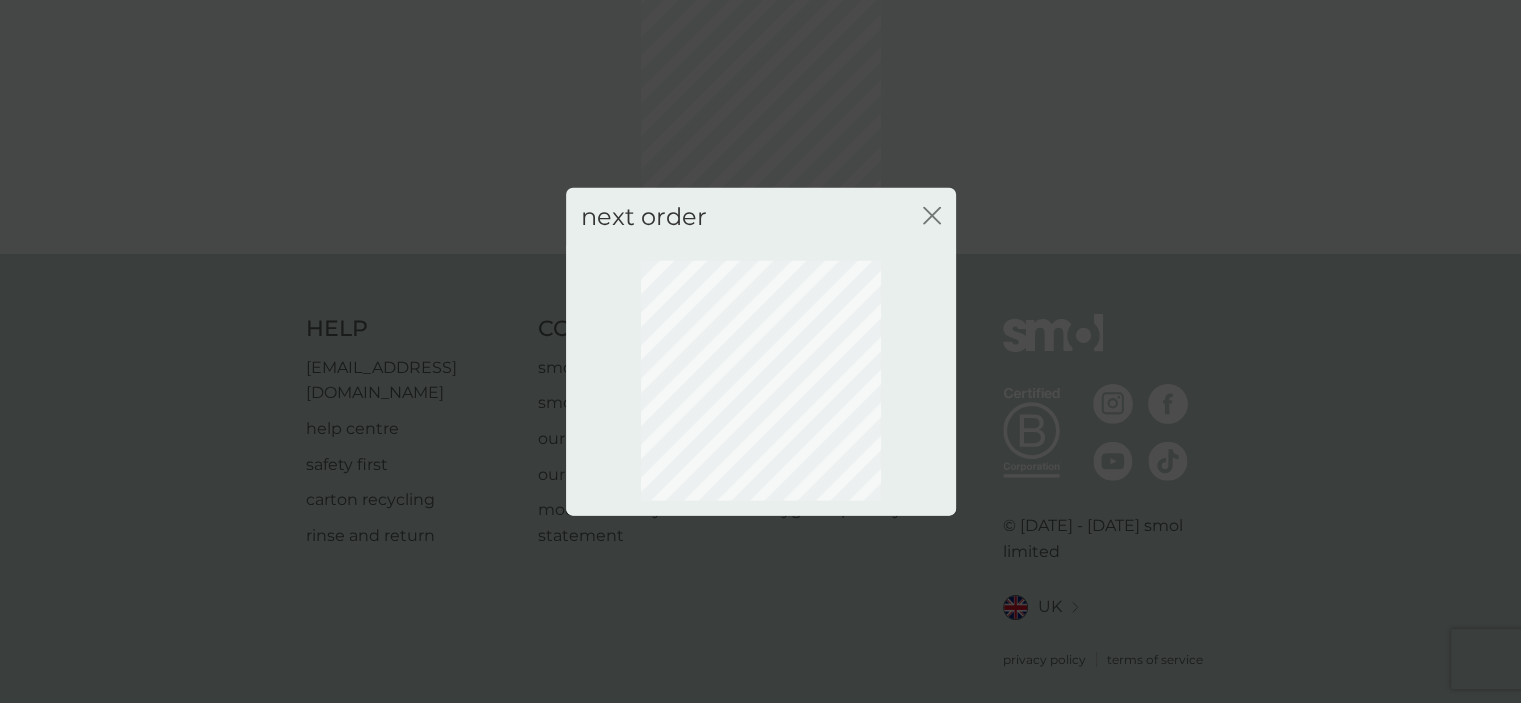 click 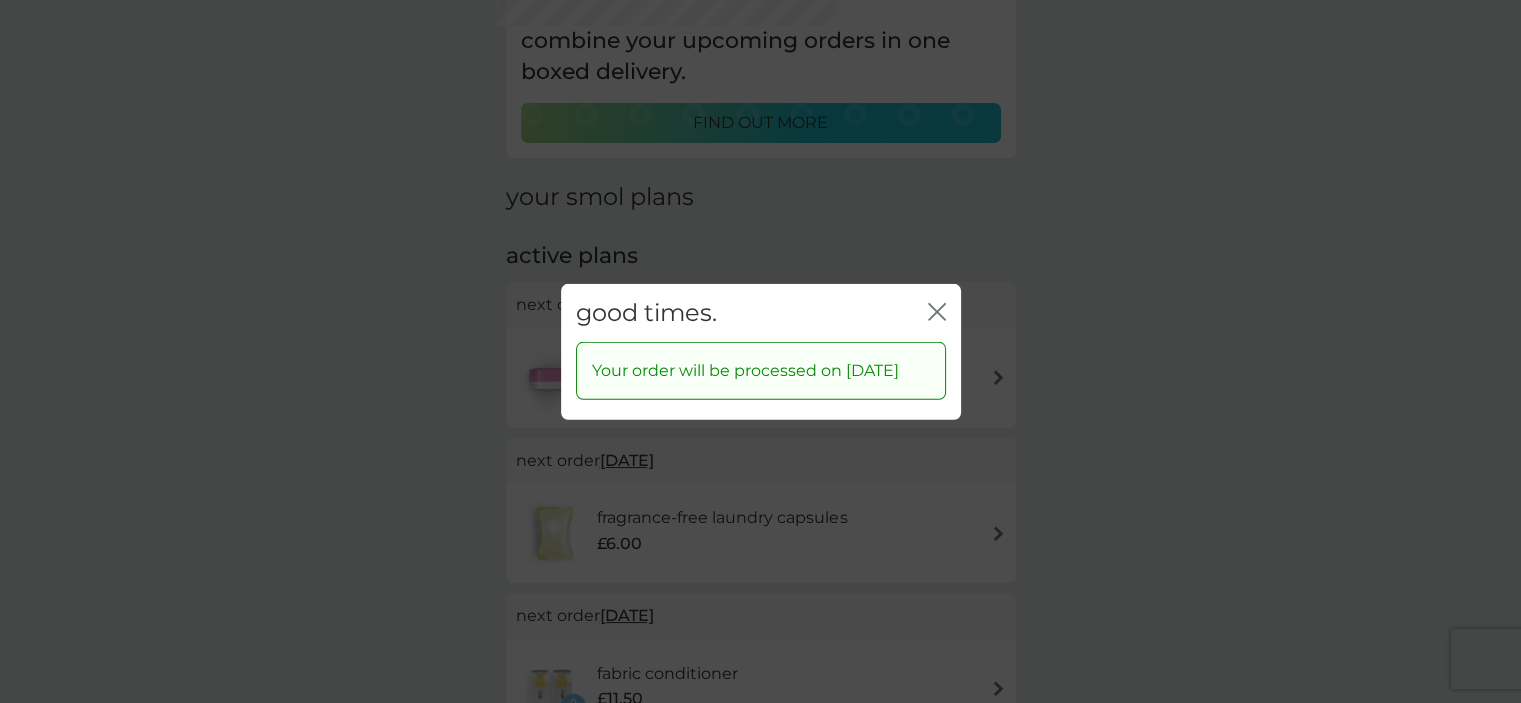 click on "close" 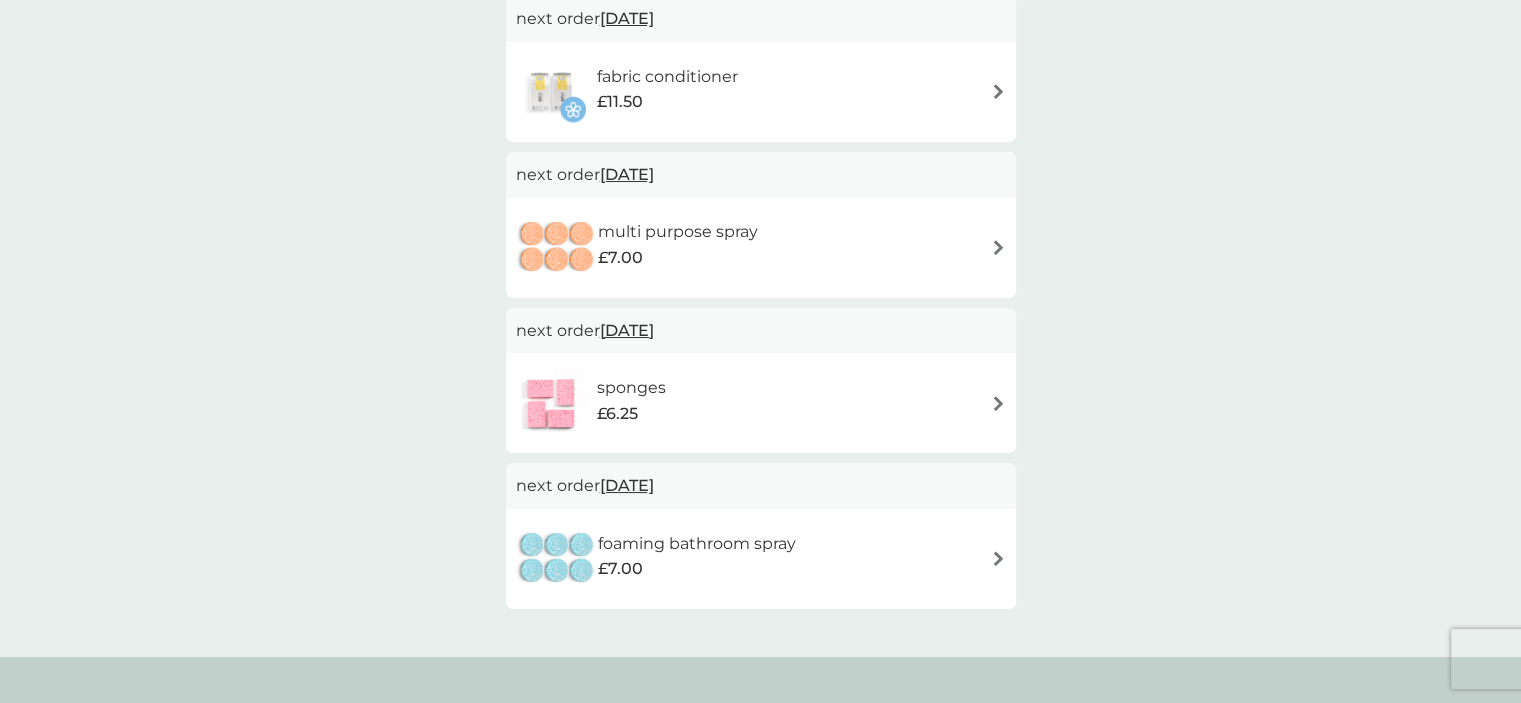 scroll, scrollTop: 714, scrollLeft: 0, axis: vertical 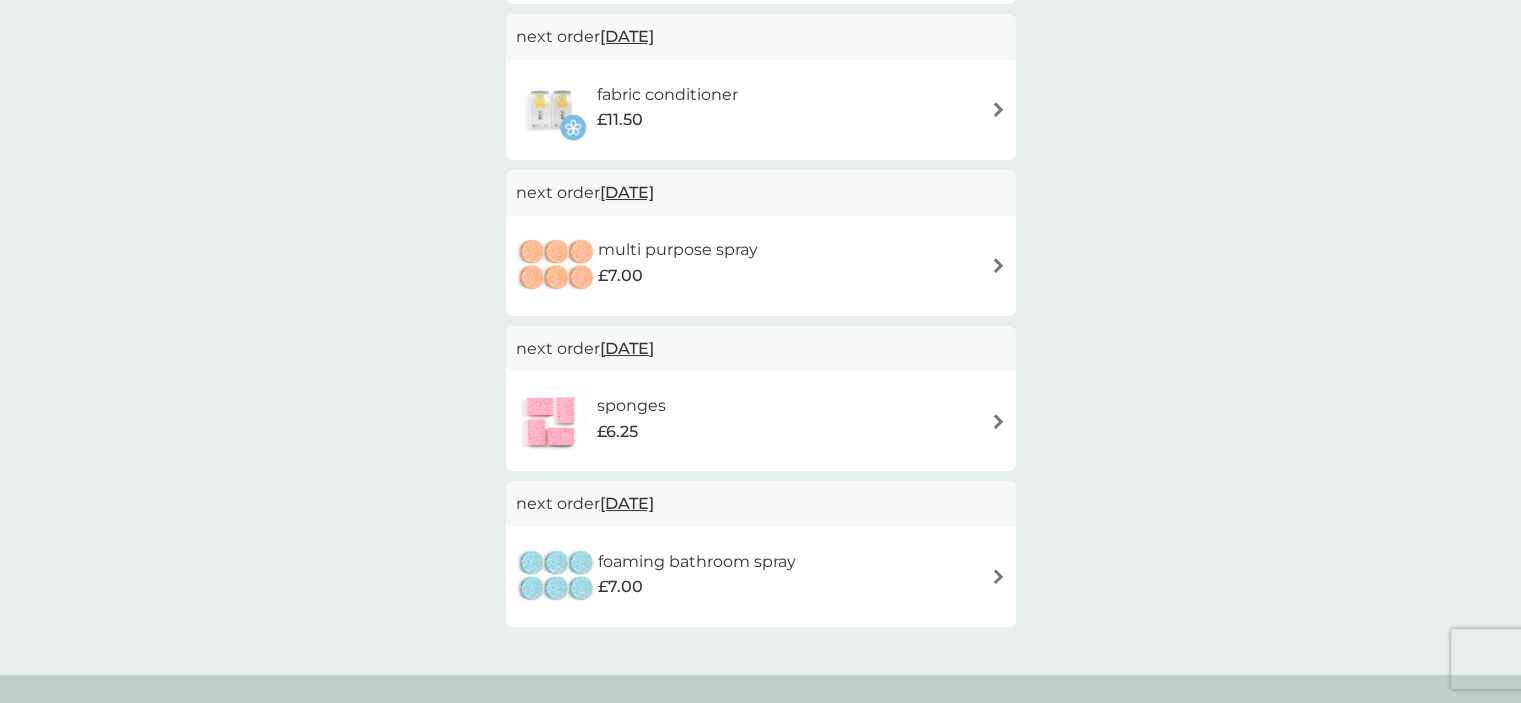 click on "11 Aug 2025" at bounding box center [627, 192] 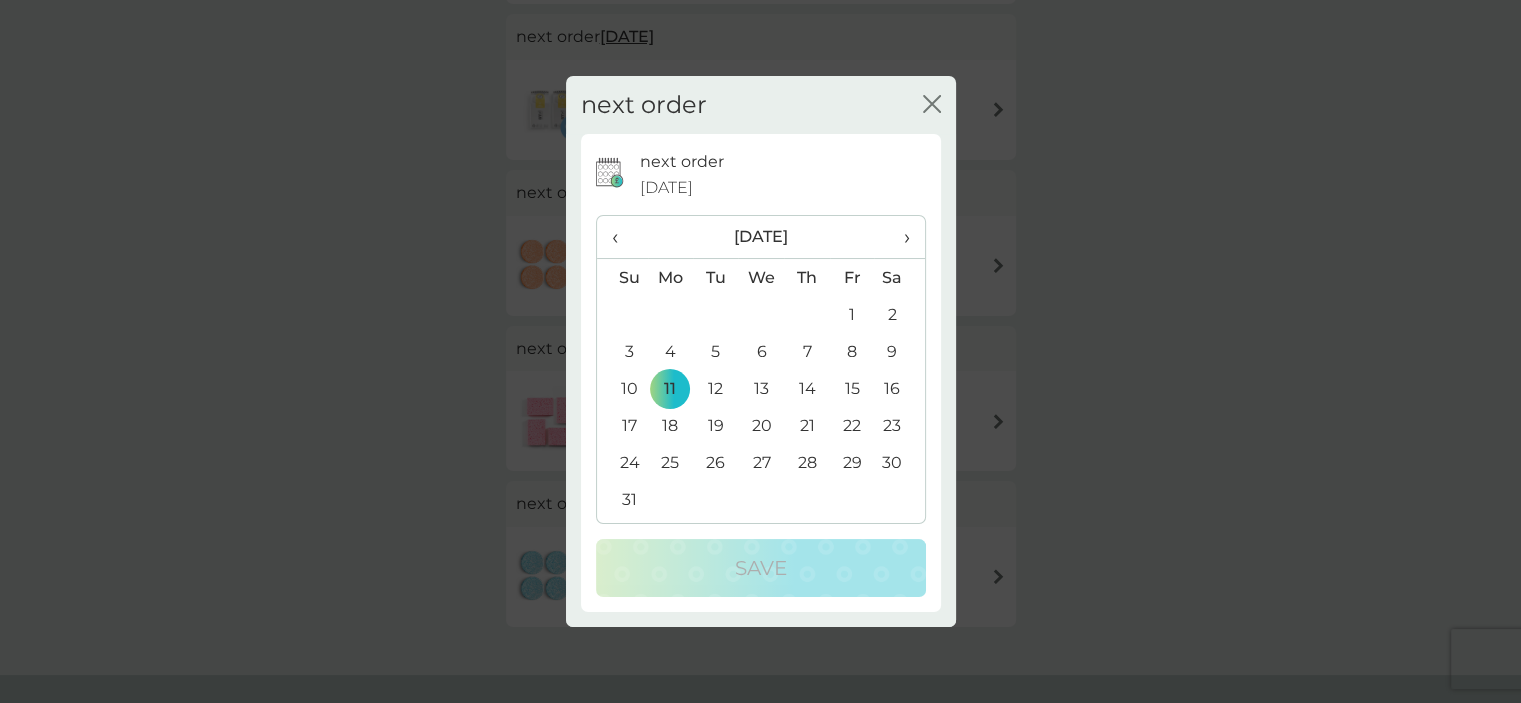 click on "18" at bounding box center (671, 425) 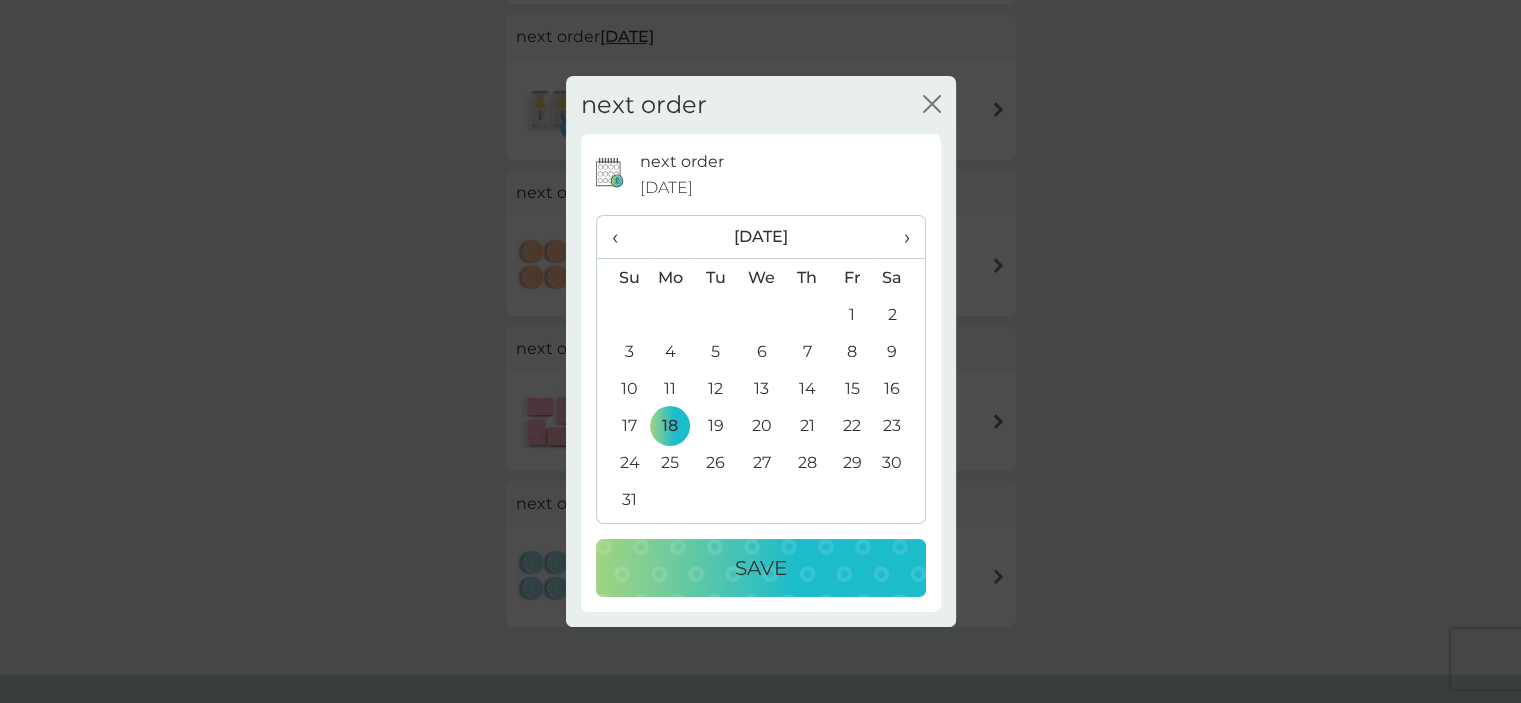 click on "Save" at bounding box center [761, 568] 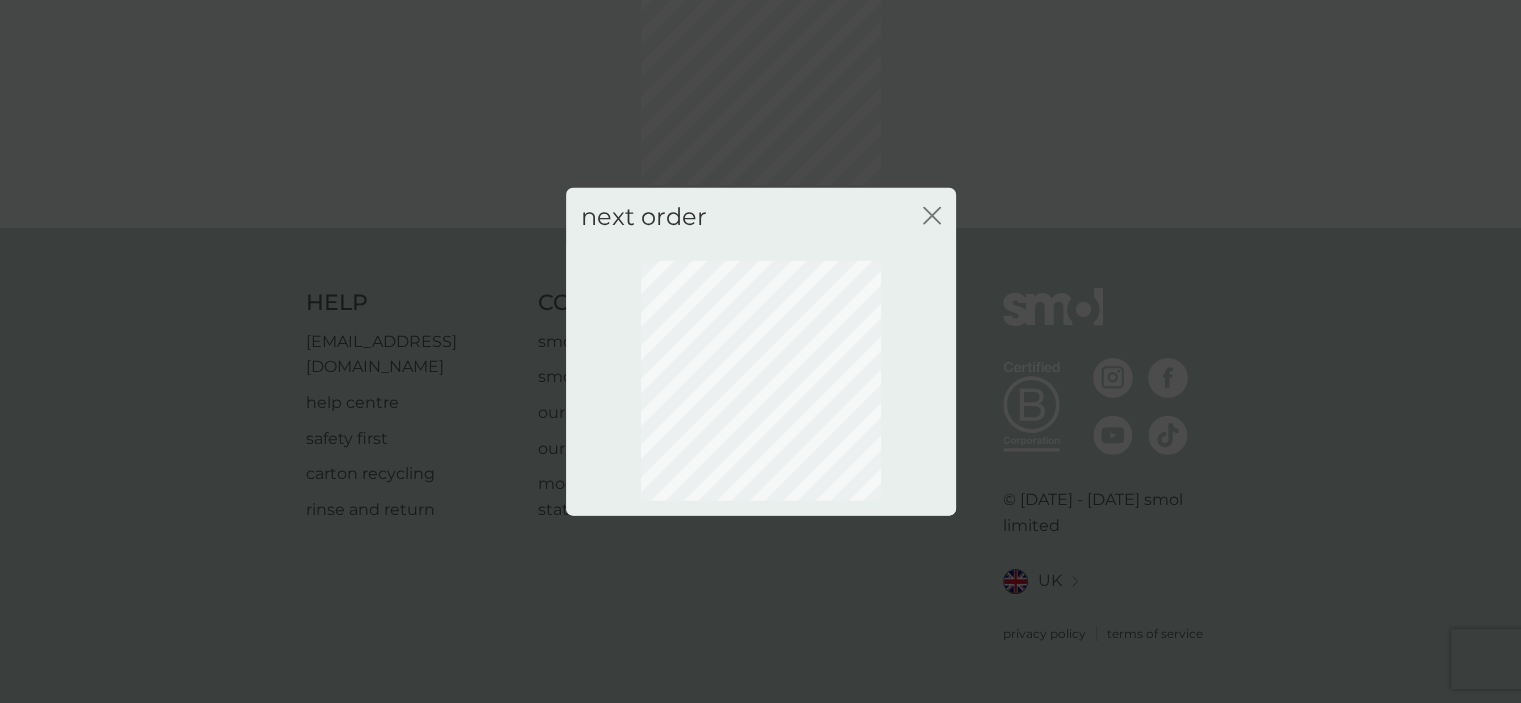 scroll, scrollTop: 135, scrollLeft: 0, axis: vertical 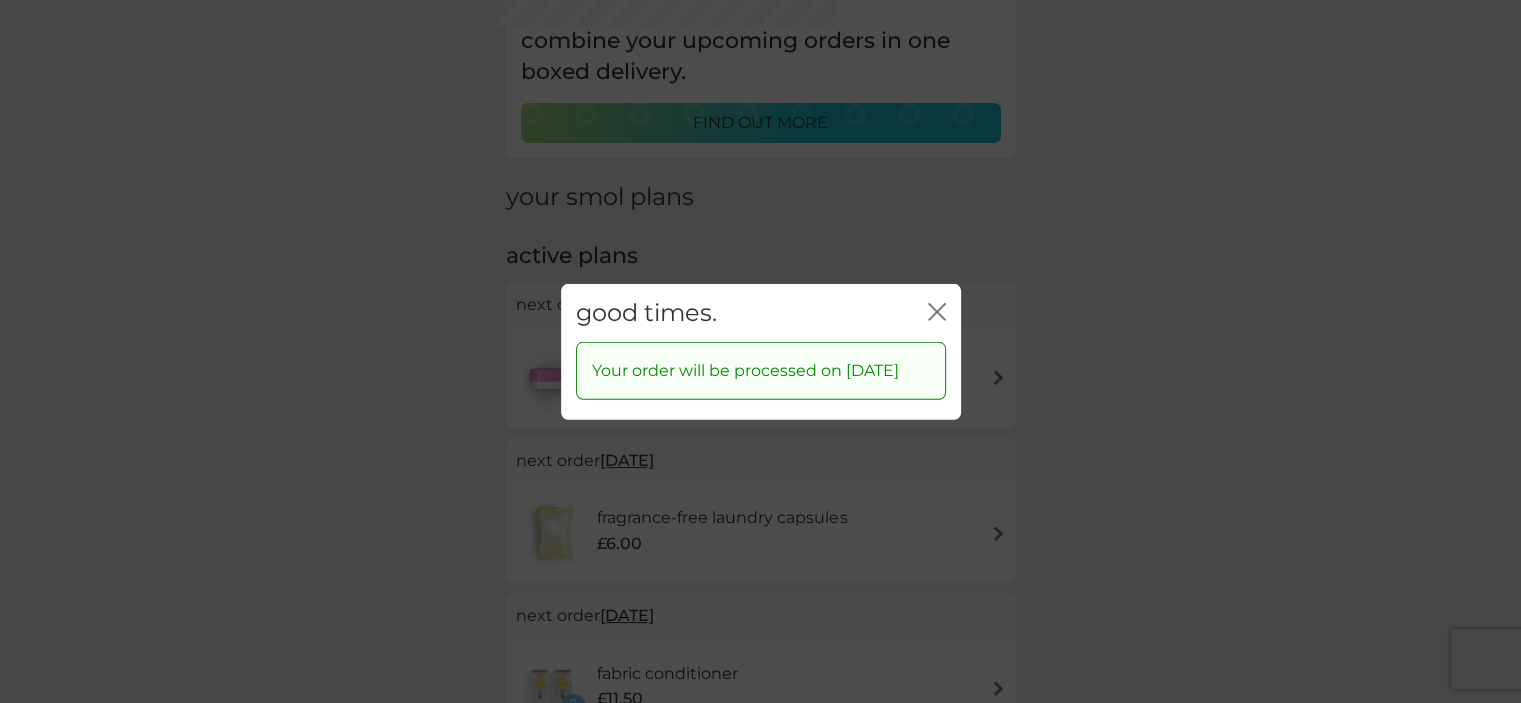 click on "close" 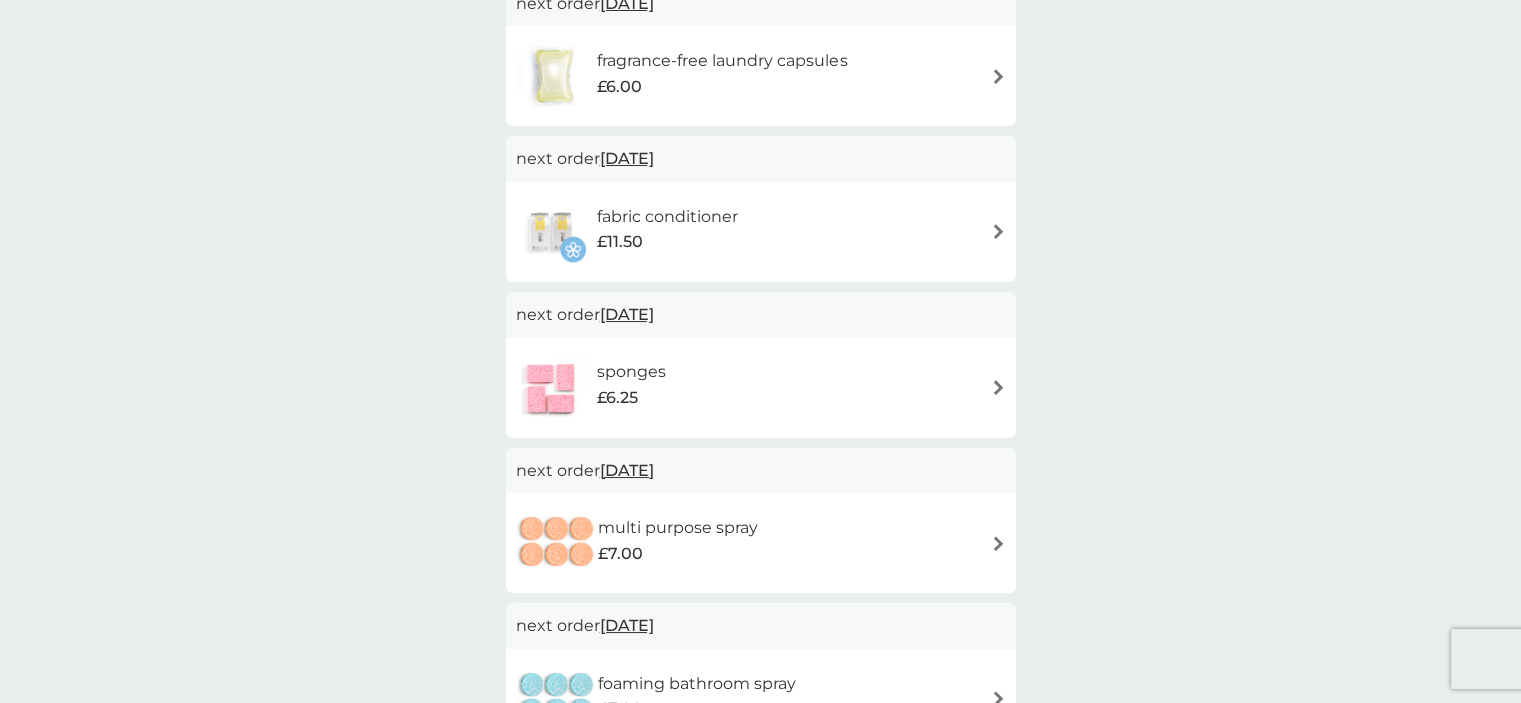 scroll, scrollTop: 628, scrollLeft: 0, axis: vertical 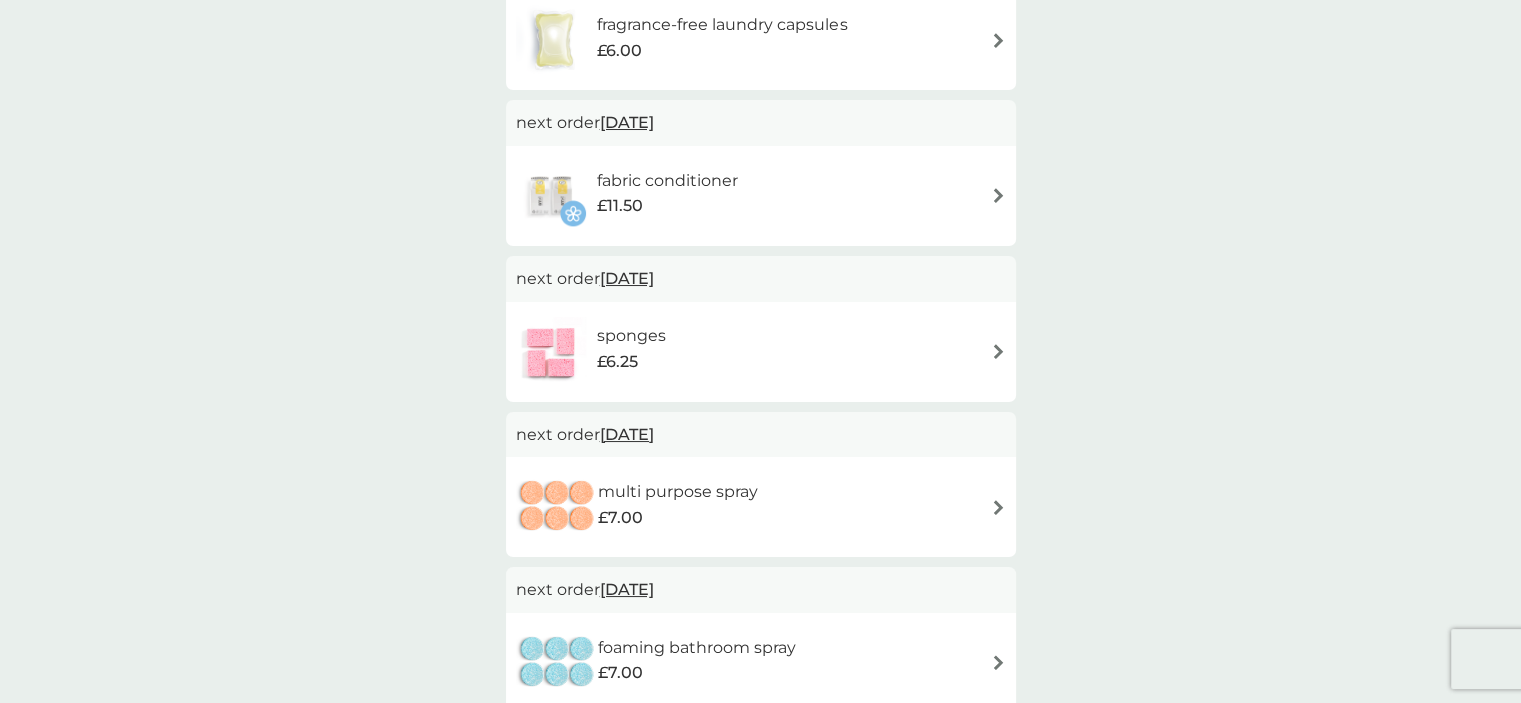 click on "fabric conditioner £11.50" at bounding box center [761, 196] 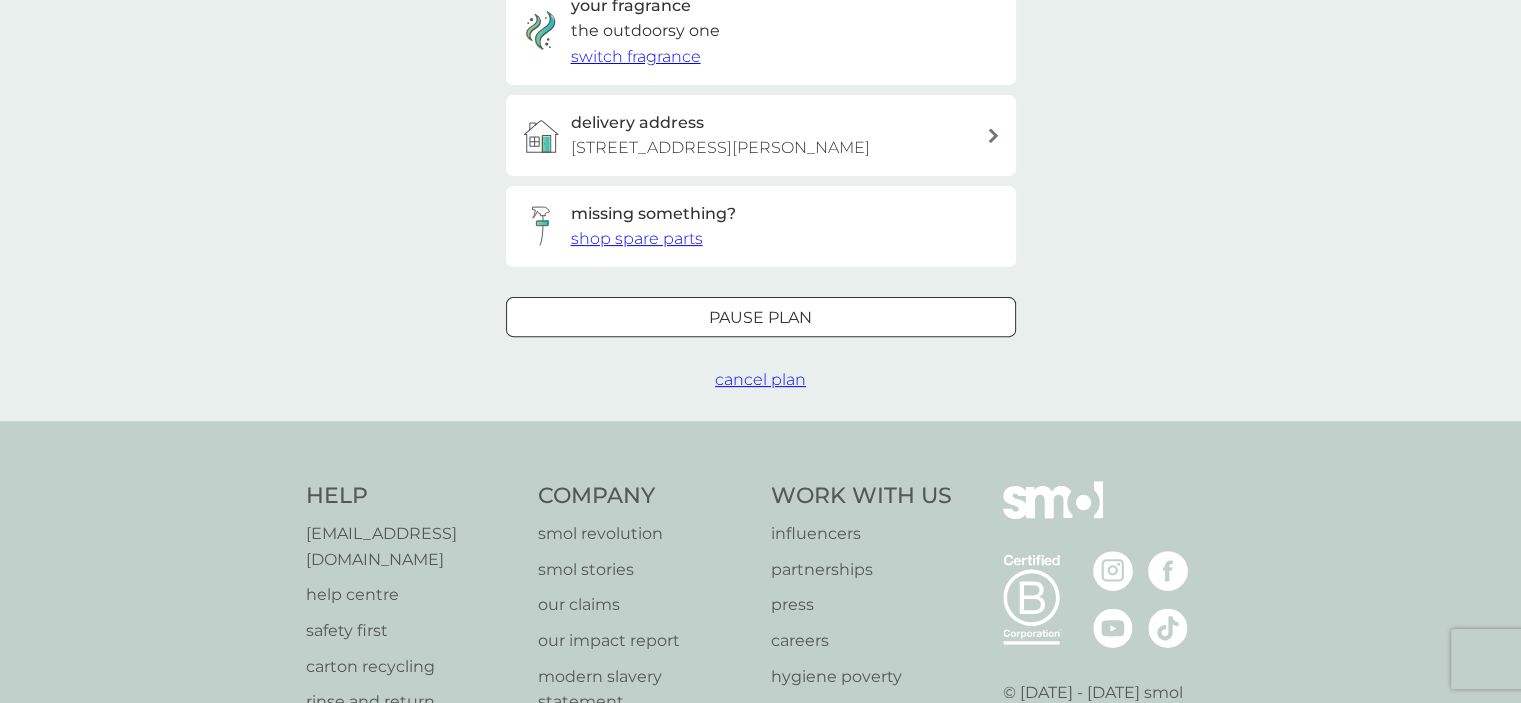 scroll, scrollTop: 0, scrollLeft: 0, axis: both 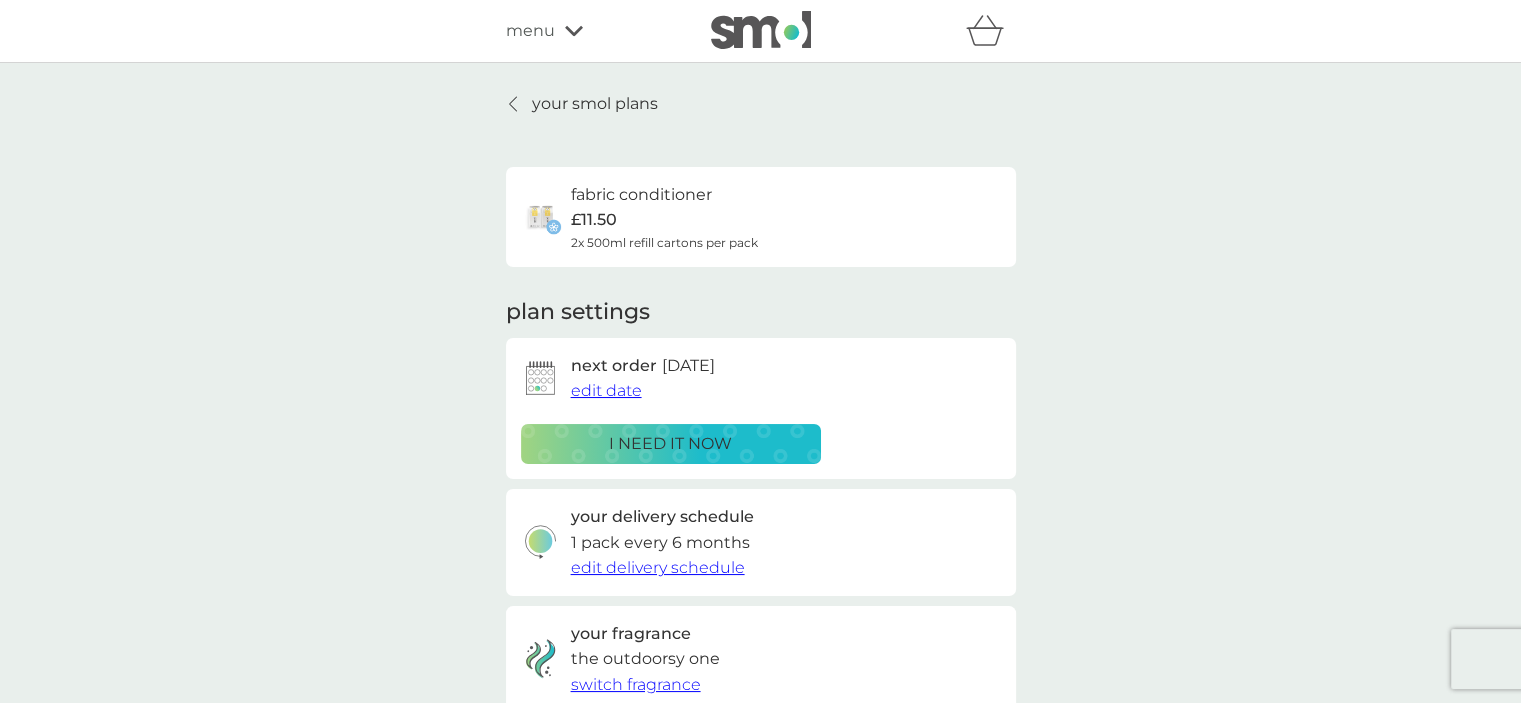click on "edit date" at bounding box center [606, 390] 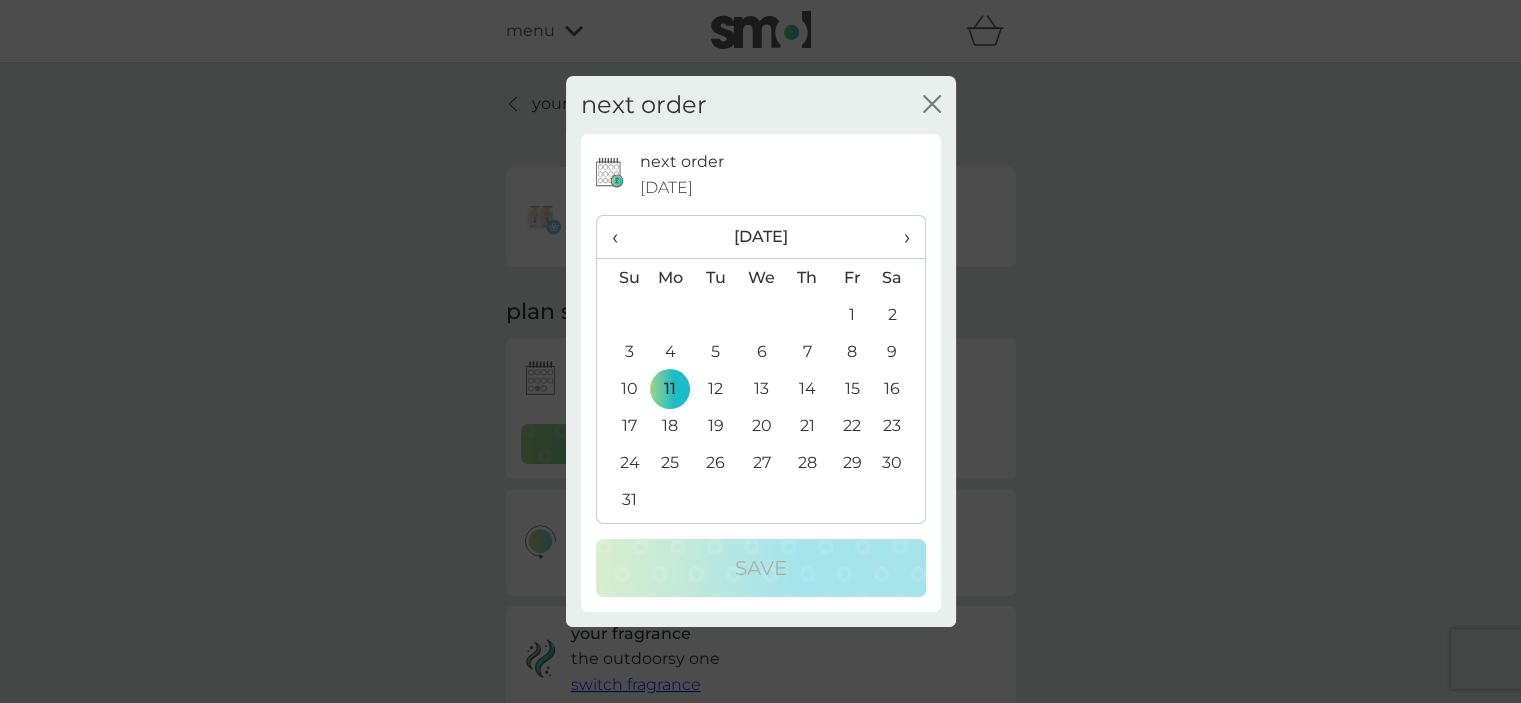 click on "18" at bounding box center [671, 425] 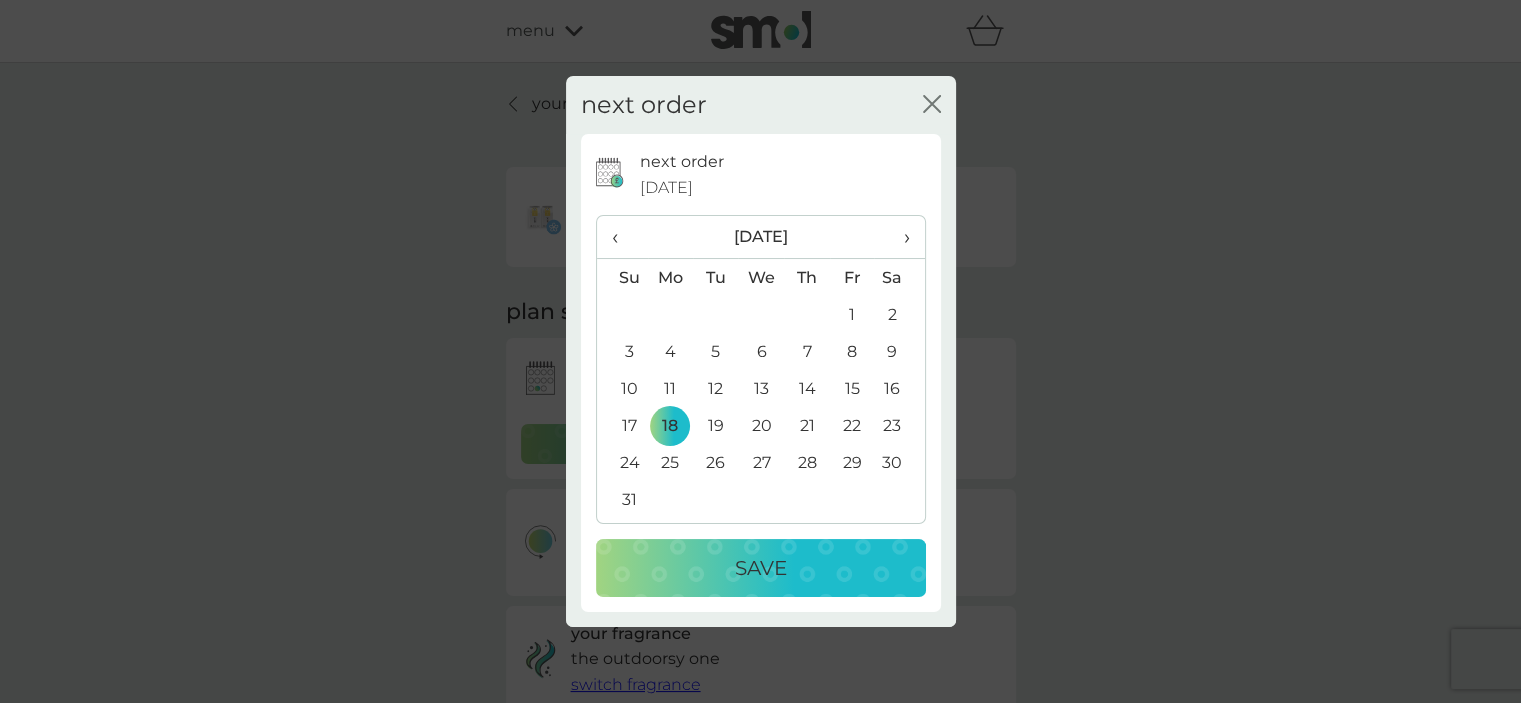 click on "Save" at bounding box center [761, 568] 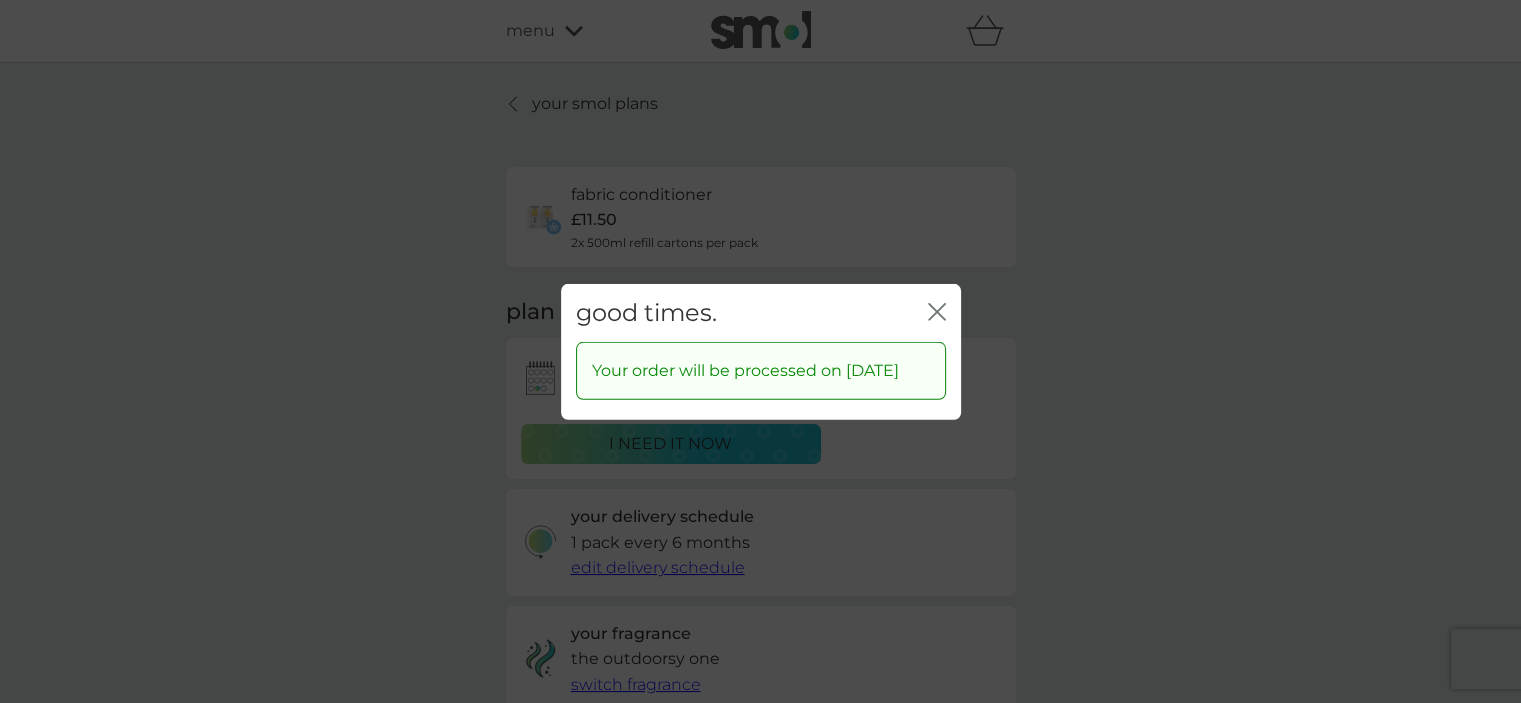 click on "close" 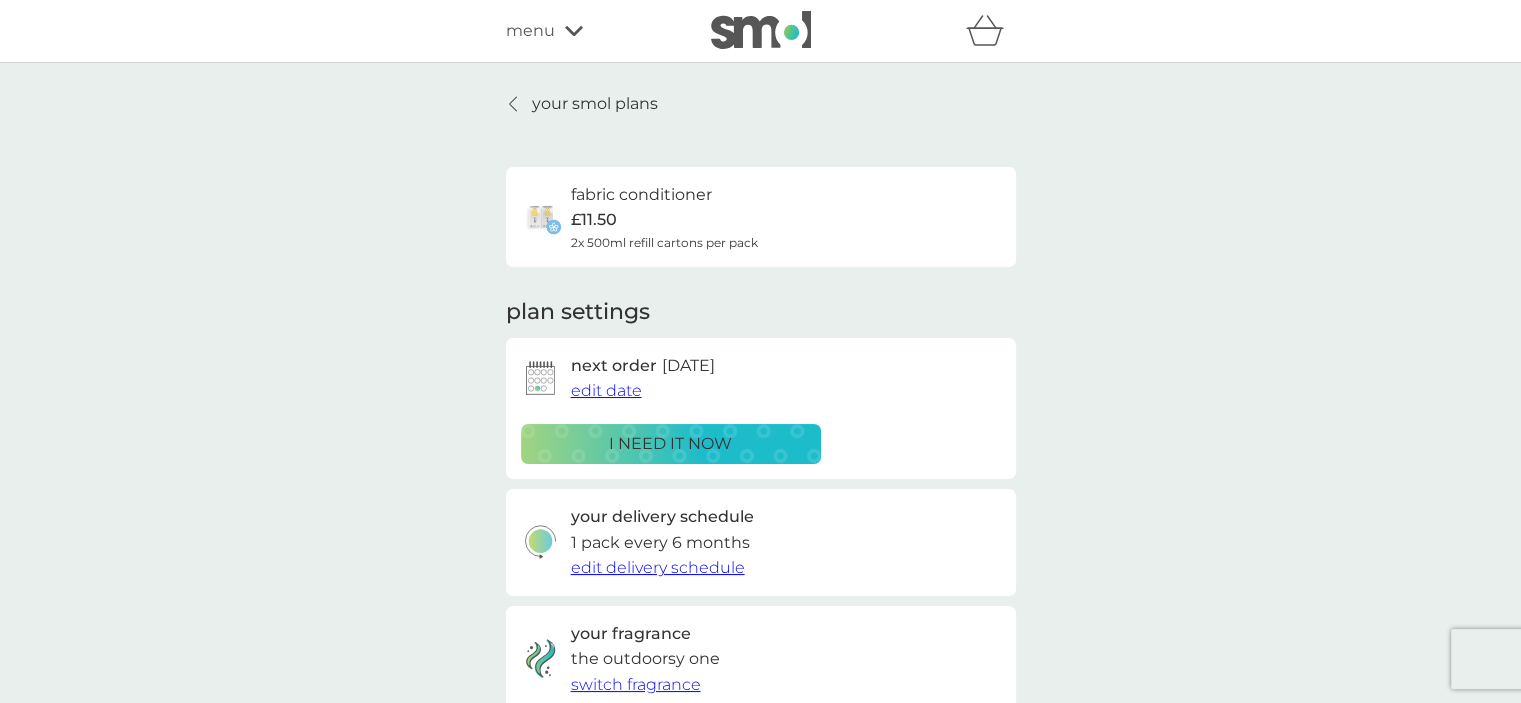 drag, startPoint x: 1509, startPoint y: 240, endPoint x: 1535, endPoint y: 215, distance: 36.069378 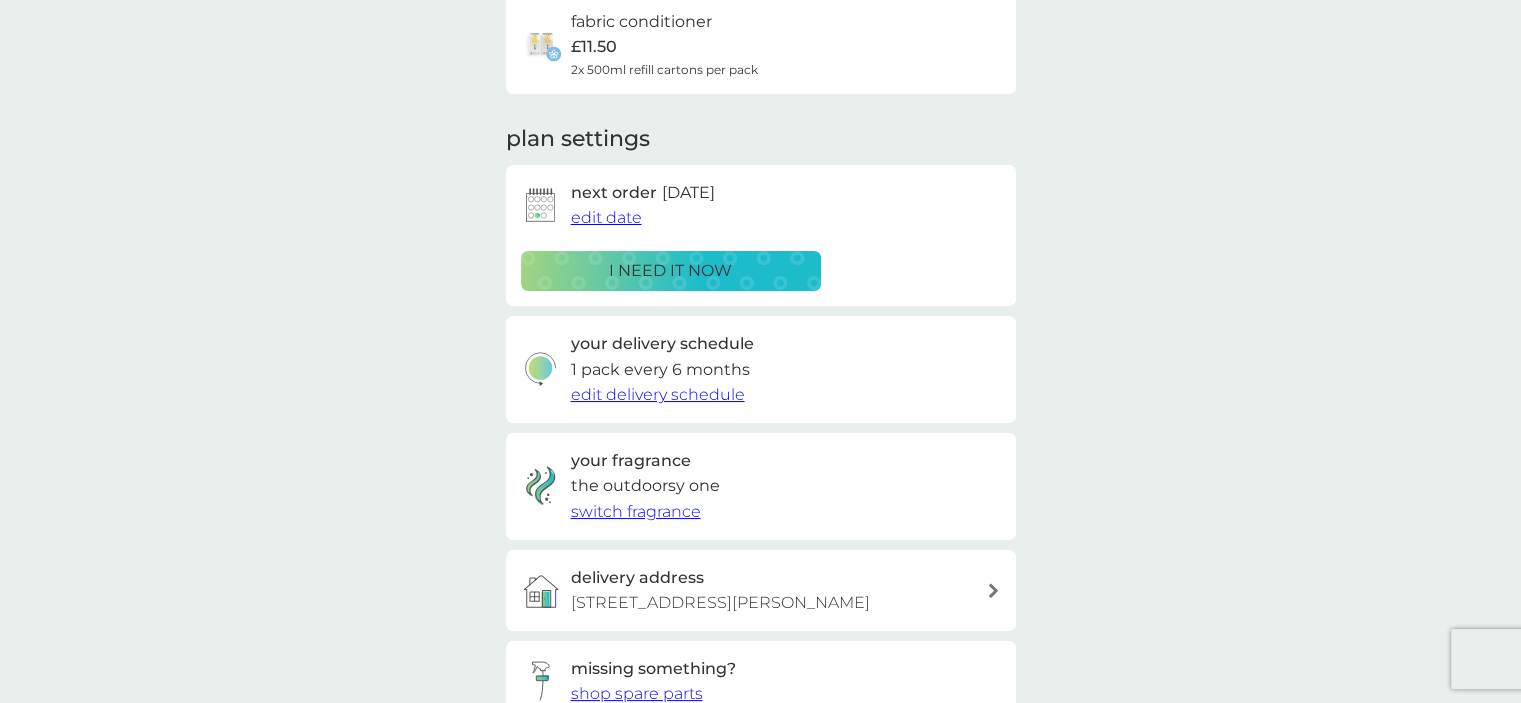 scroll, scrollTop: 288, scrollLeft: 0, axis: vertical 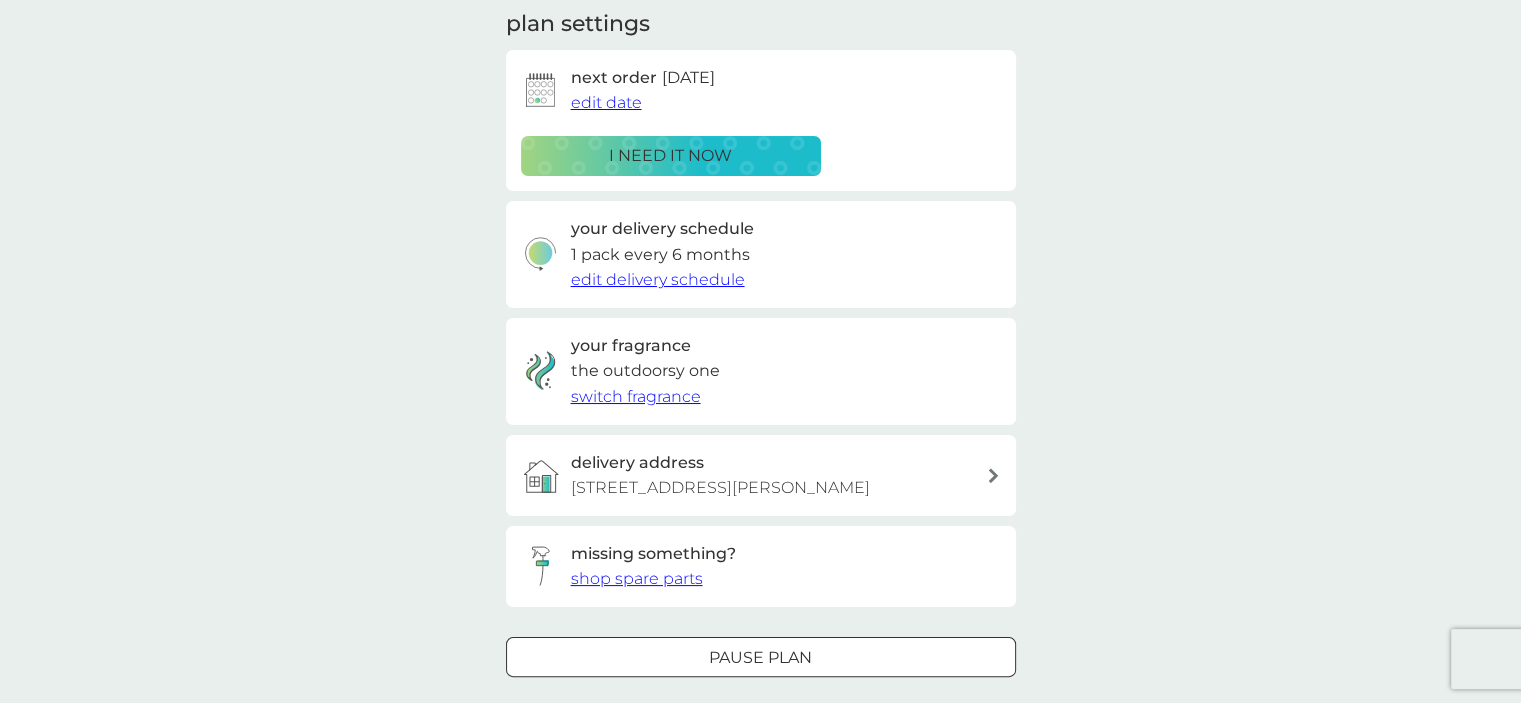 click on "switch fragrance" at bounding box center (636, 396) 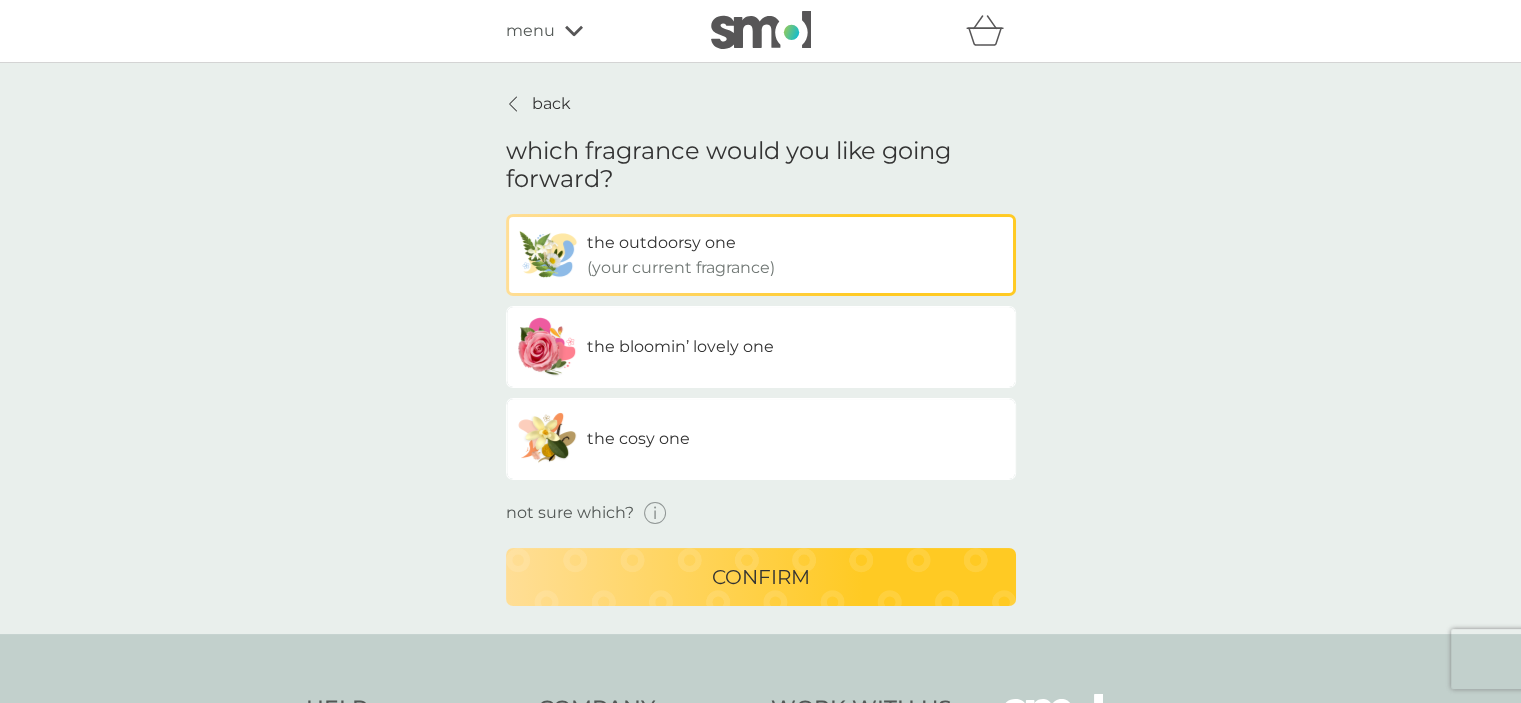 click 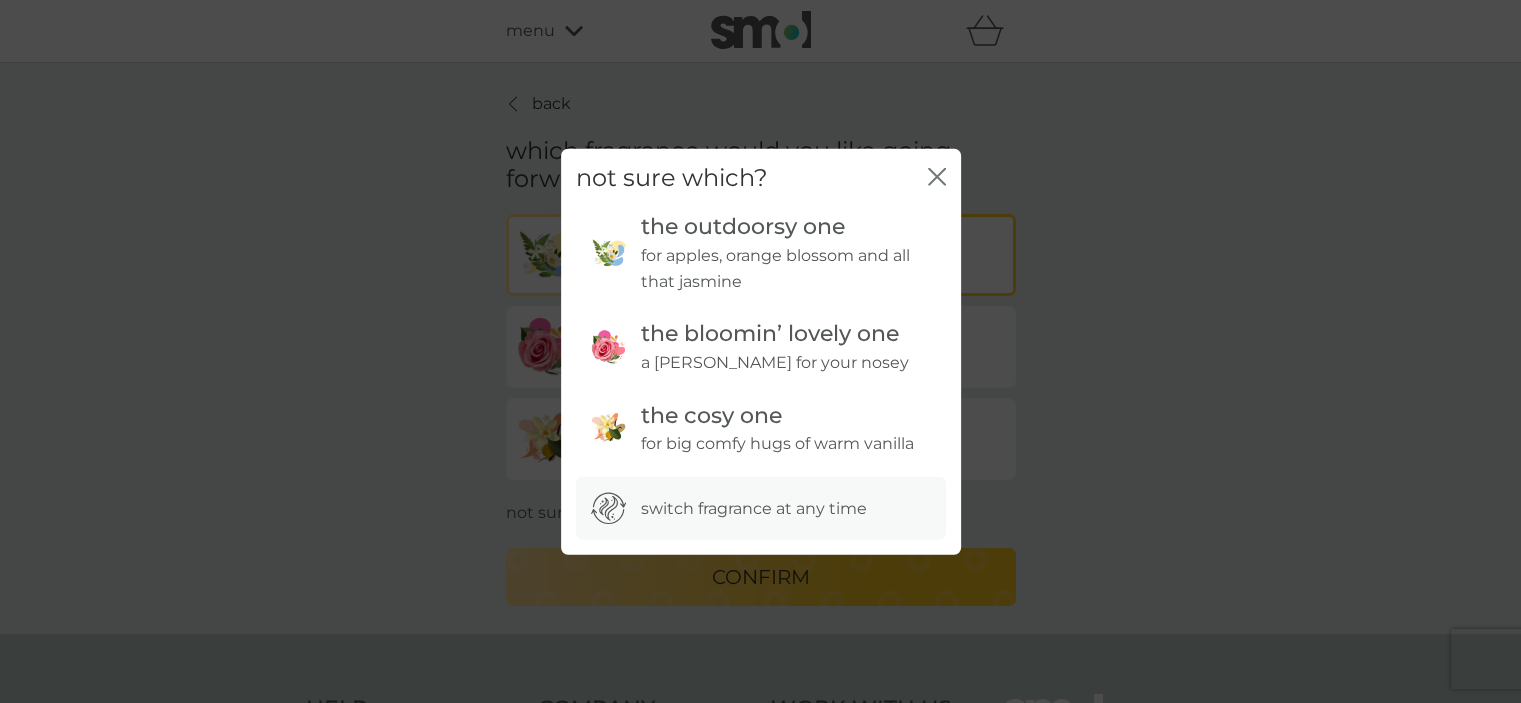 click on "close" 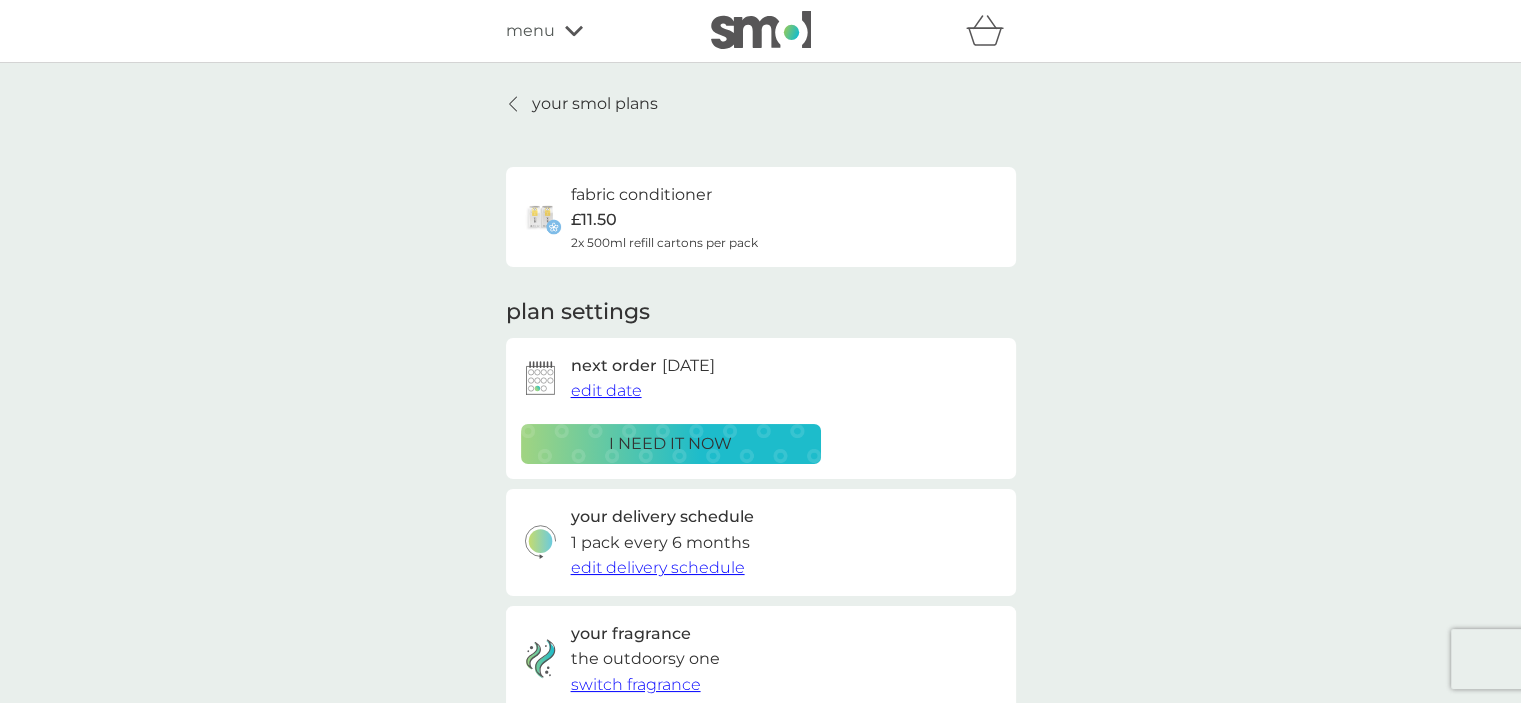 scroll, scrollTop: 288, scrollLeft: 0, axis: vertical 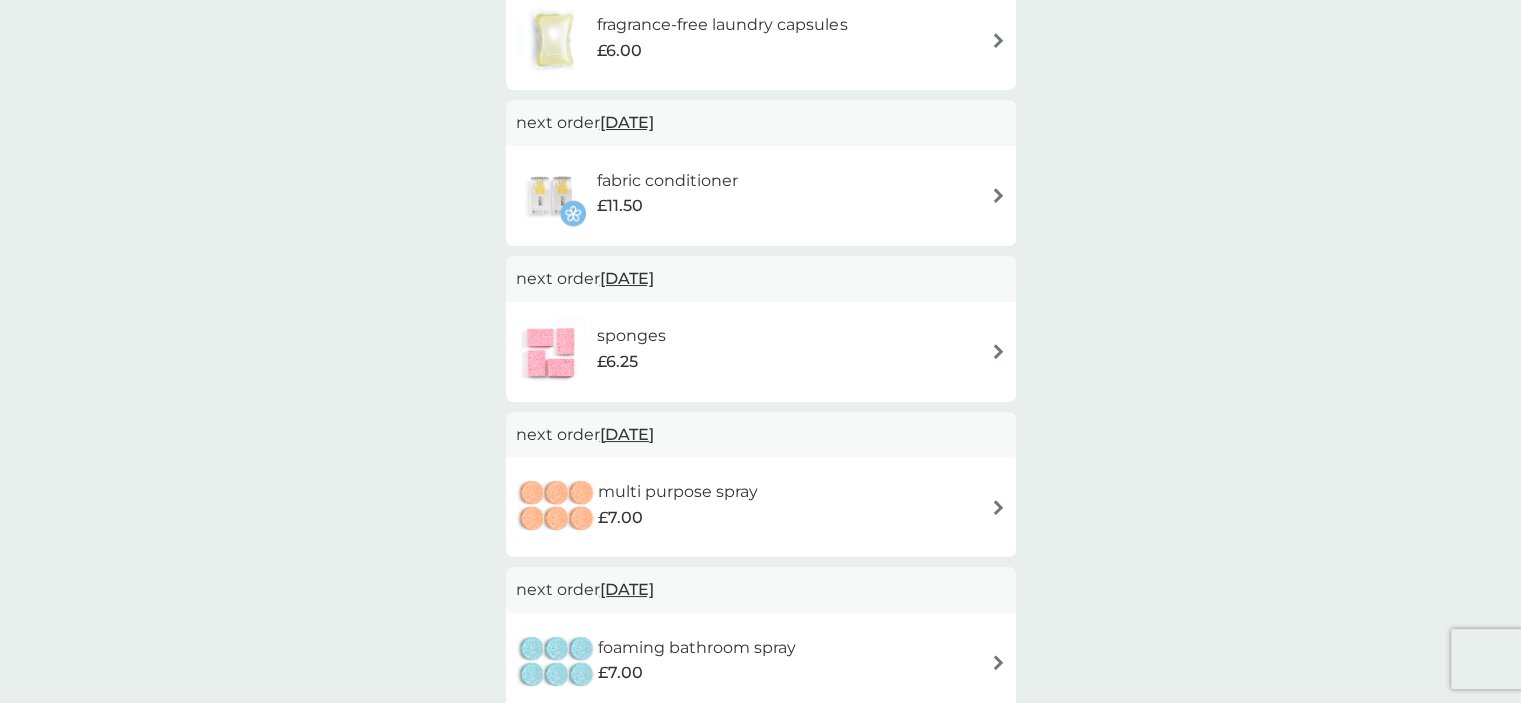 click on "fragrance-free laundry capsules £6.00" at bounding box center [761, 40] 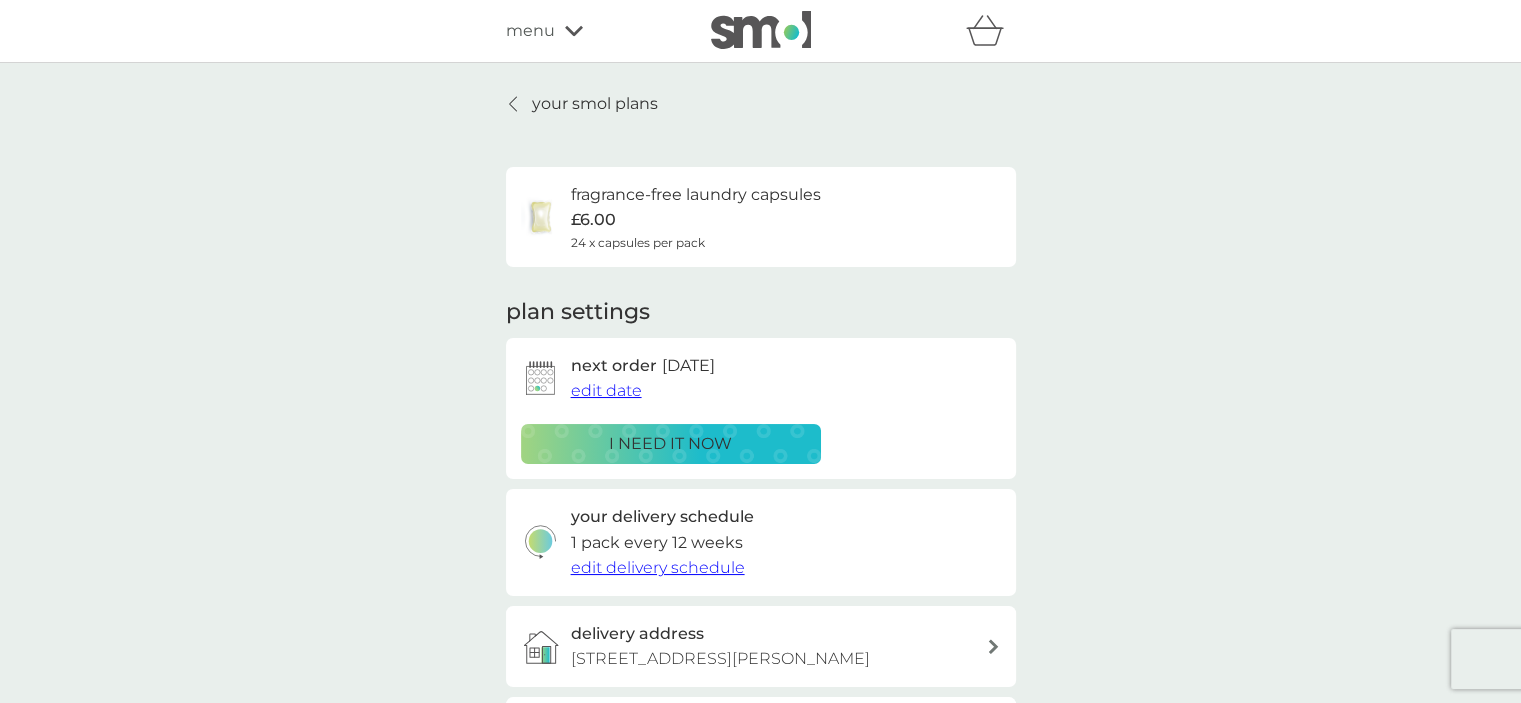 scroll, scrollTop: 0, scrollLeft: 0, axis: both 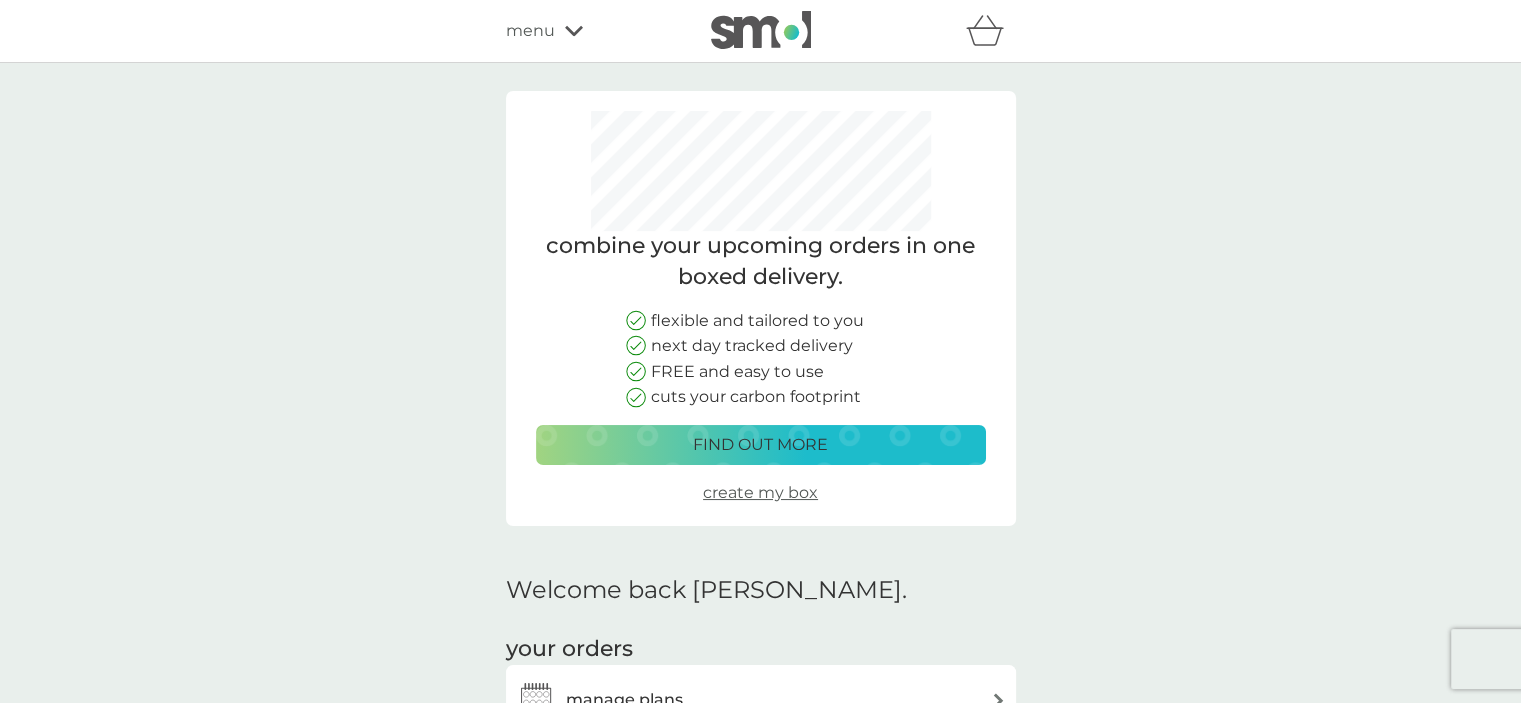click on "menu" at bounding box center [591, 31] 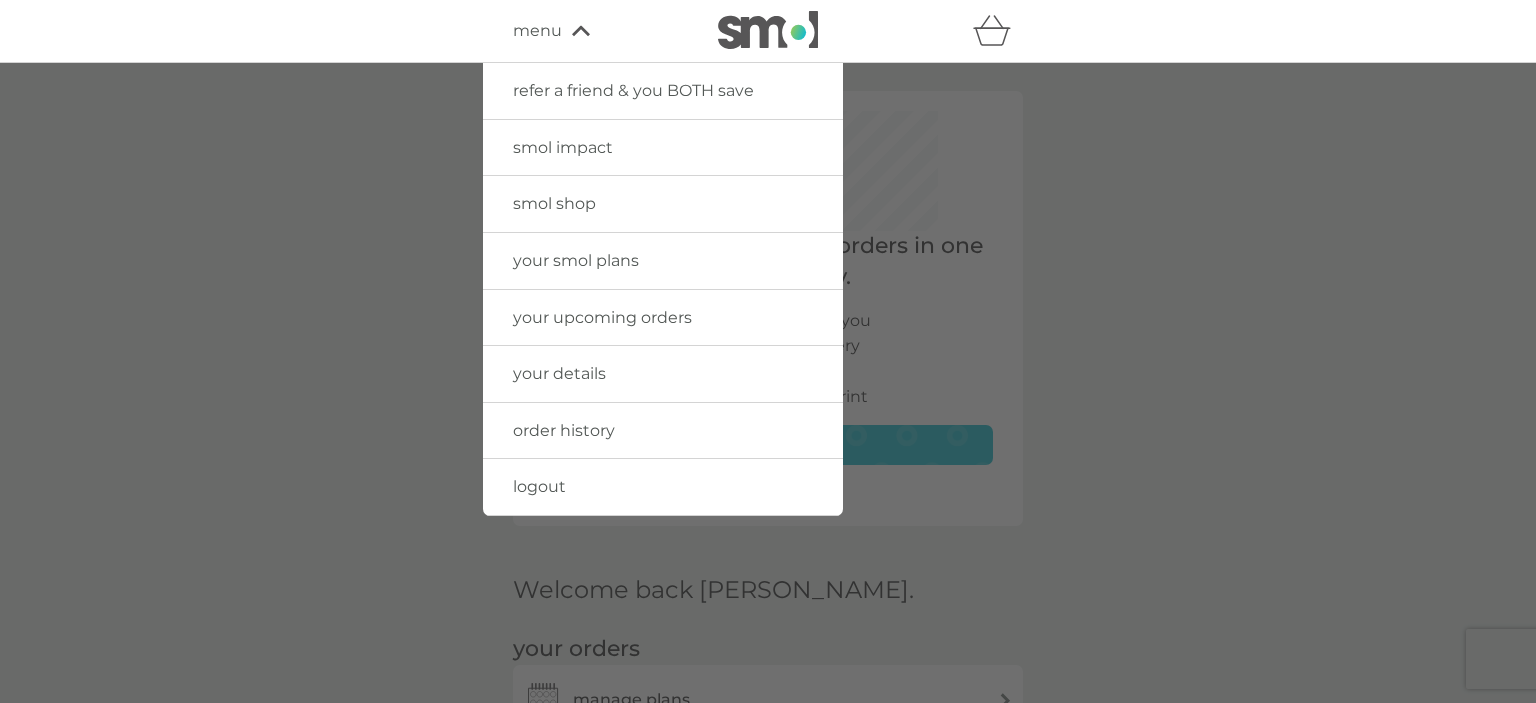 click on "smol shop" at bounding box center [554, 203] 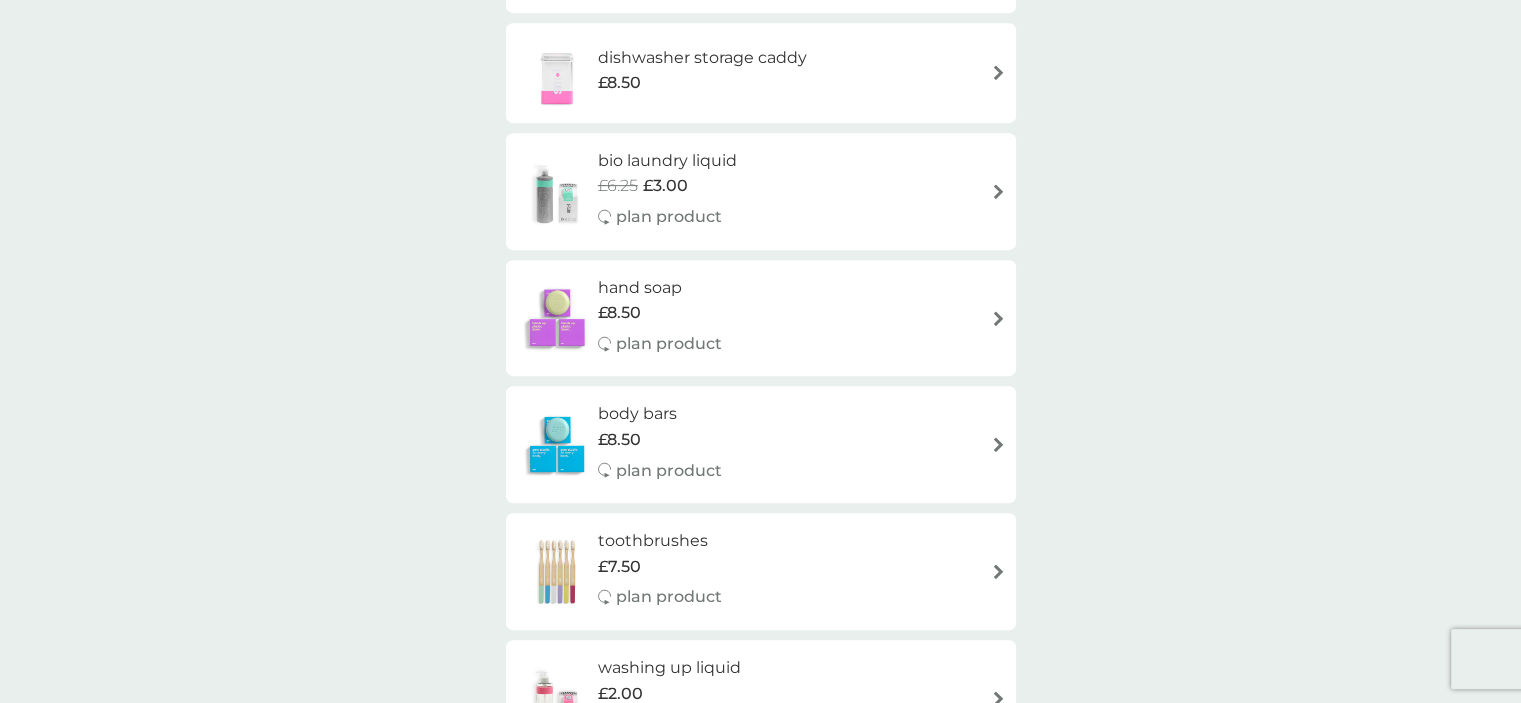 scroll, scrollTop: 958, scrollLeft: 0, axis: vertical 